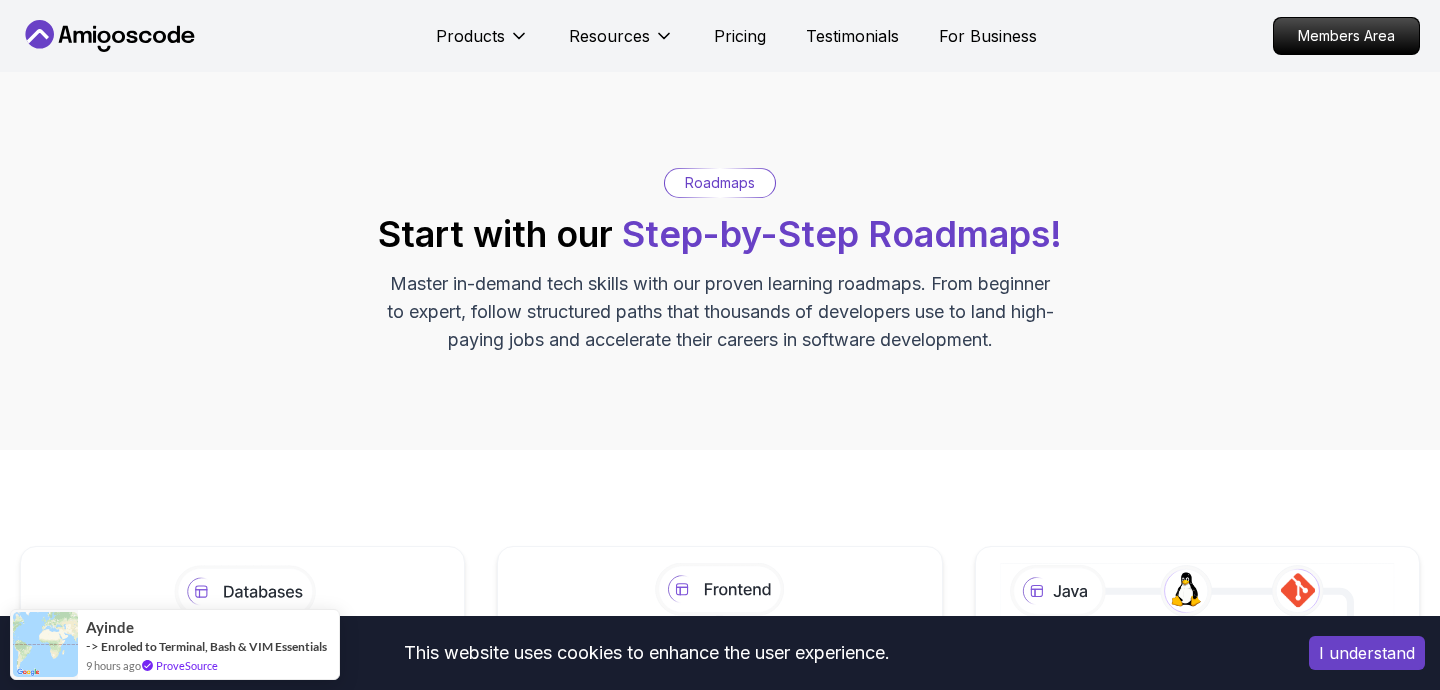 scroll, scrollTop: 0, scrollLeft: 0, axis: both 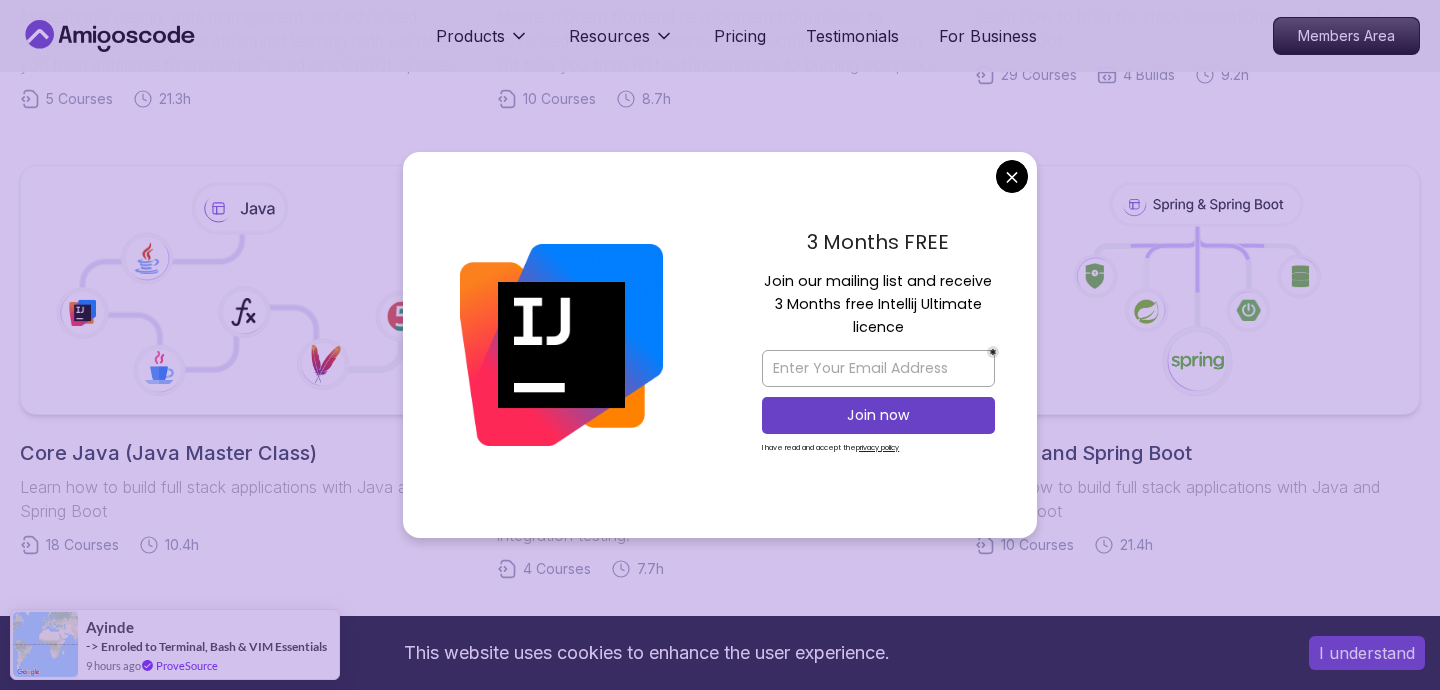 click on "This website uses cookies to enhance the user experience. I understand Products Resources Pricing Testimonials For Business Members Area Products Resources Pricing Testimonials For Business Members Area Roadmaps Start with our   Step-by-Step Roadmaps! Master in-demand tech skills with our proven learning roadmaps. From beginner to expert, follow structured paths that thousands of developers use to land high-paying jobs and accelerate their careers in software development. Databases Master table design, data management, and advanced database operations. This structured learning path will take you from database fundamentals to advanced SQL queries. 5   Courses 21.3h Frontend Developer Master modern frontend development from basics to advanced React applications. This structured learning path will take you from HTML fundamentals to building complex React applications. 10   Courses 8.7h Java Full Stack Learn how to build full stack applications with Java and Spring Boot 29   Courses 4   Builds 9.2h 18   Courses 4" at bounding box center (720, 399) 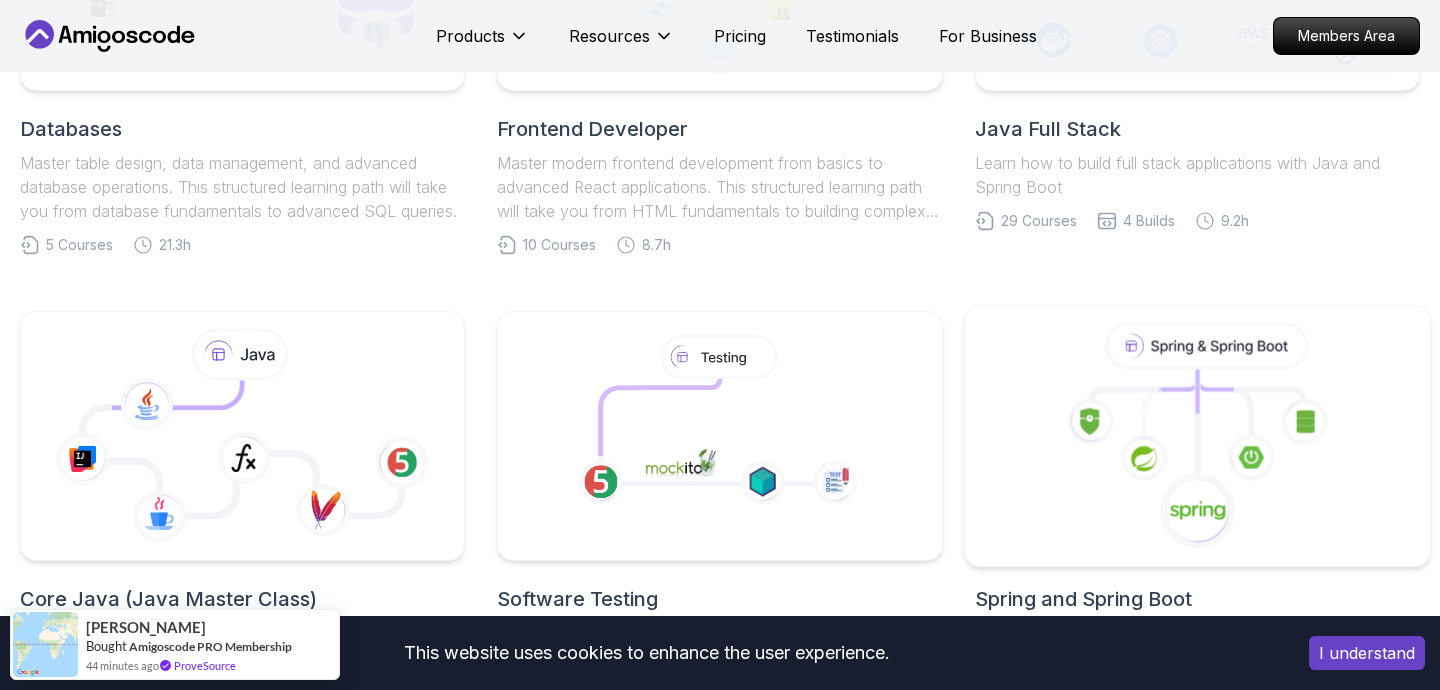 scroll, scrollTop: 778, scrollLeft: 0, axis: vertical 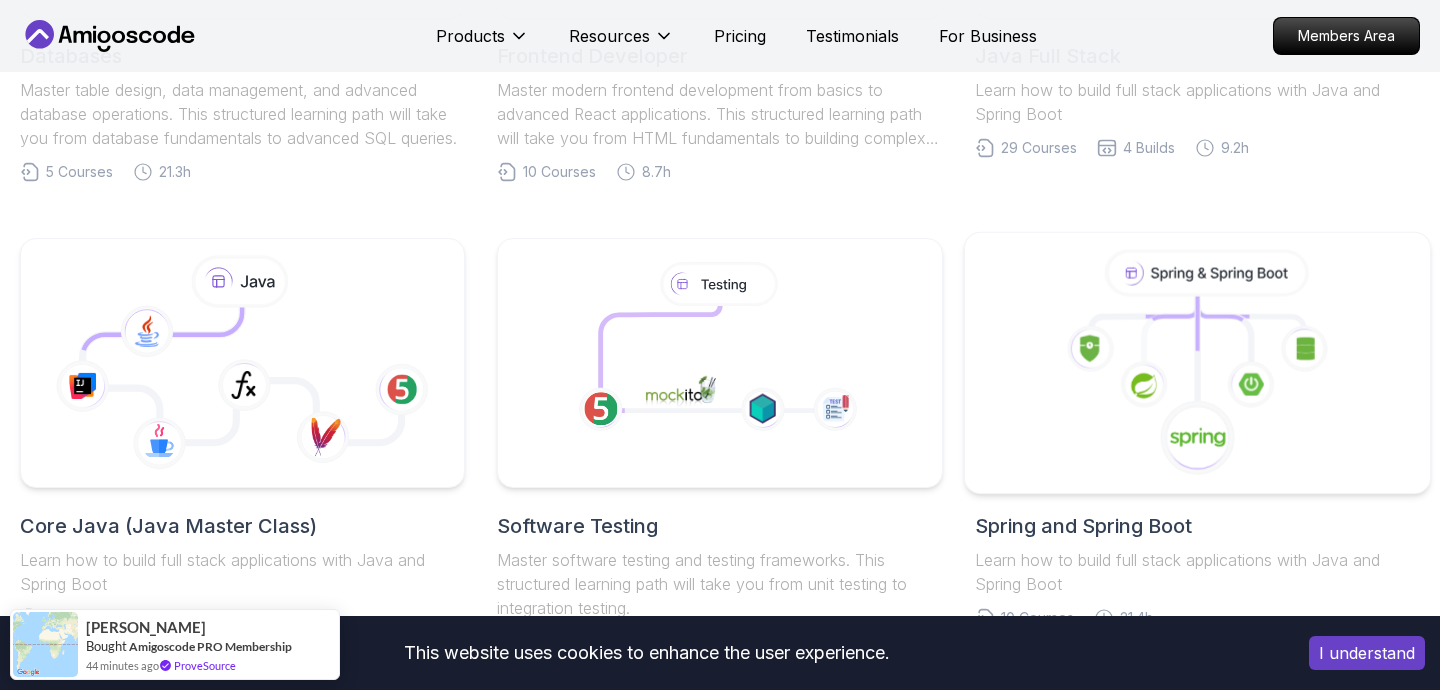 click at bounding box center (1198, 363) 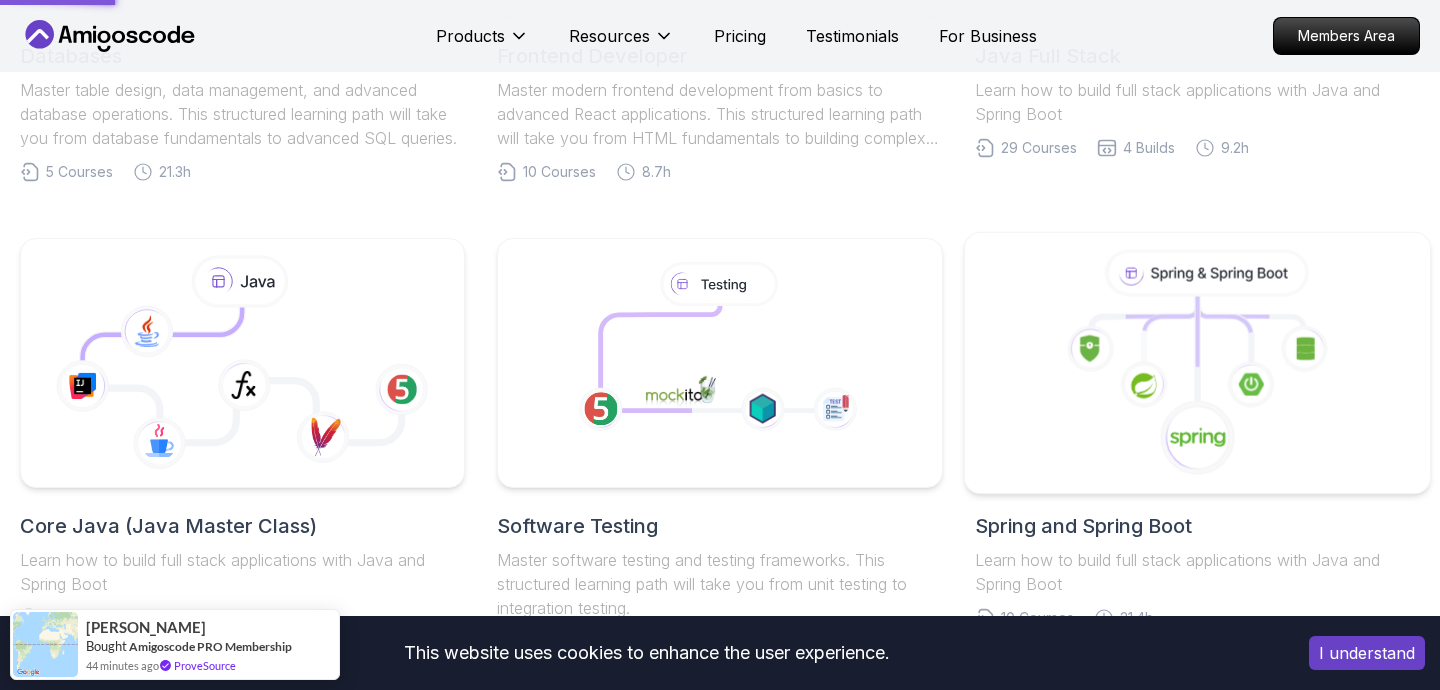 click 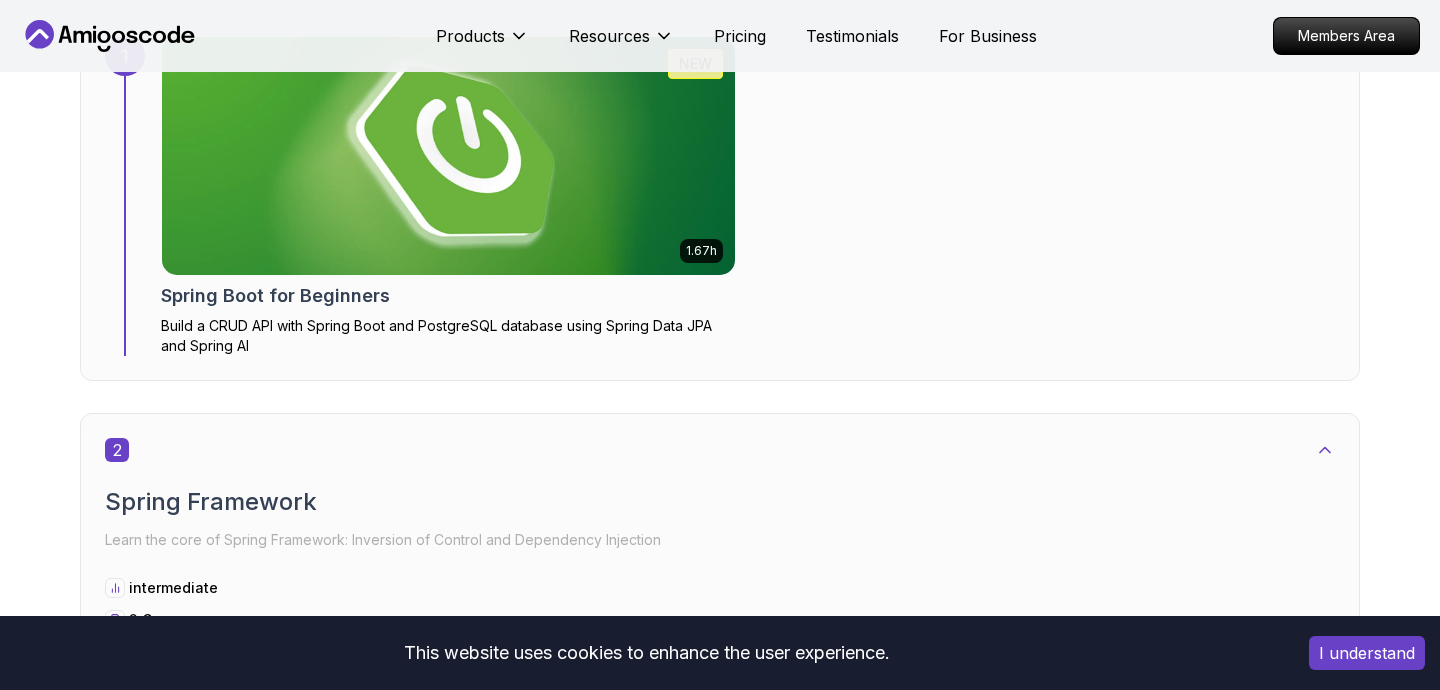 scroll, scrollTop: 1159, scrollLeft: 0, axis: vertical 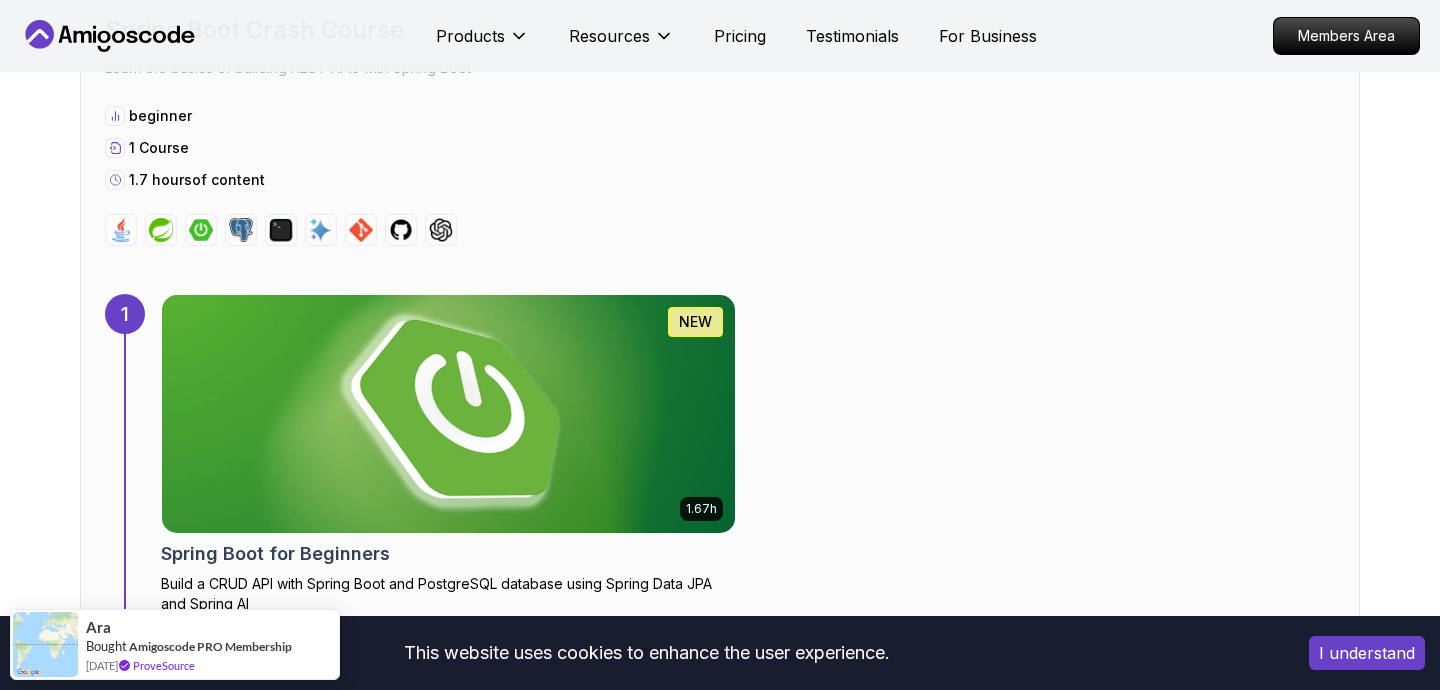 click at bounding box center (449, 414) 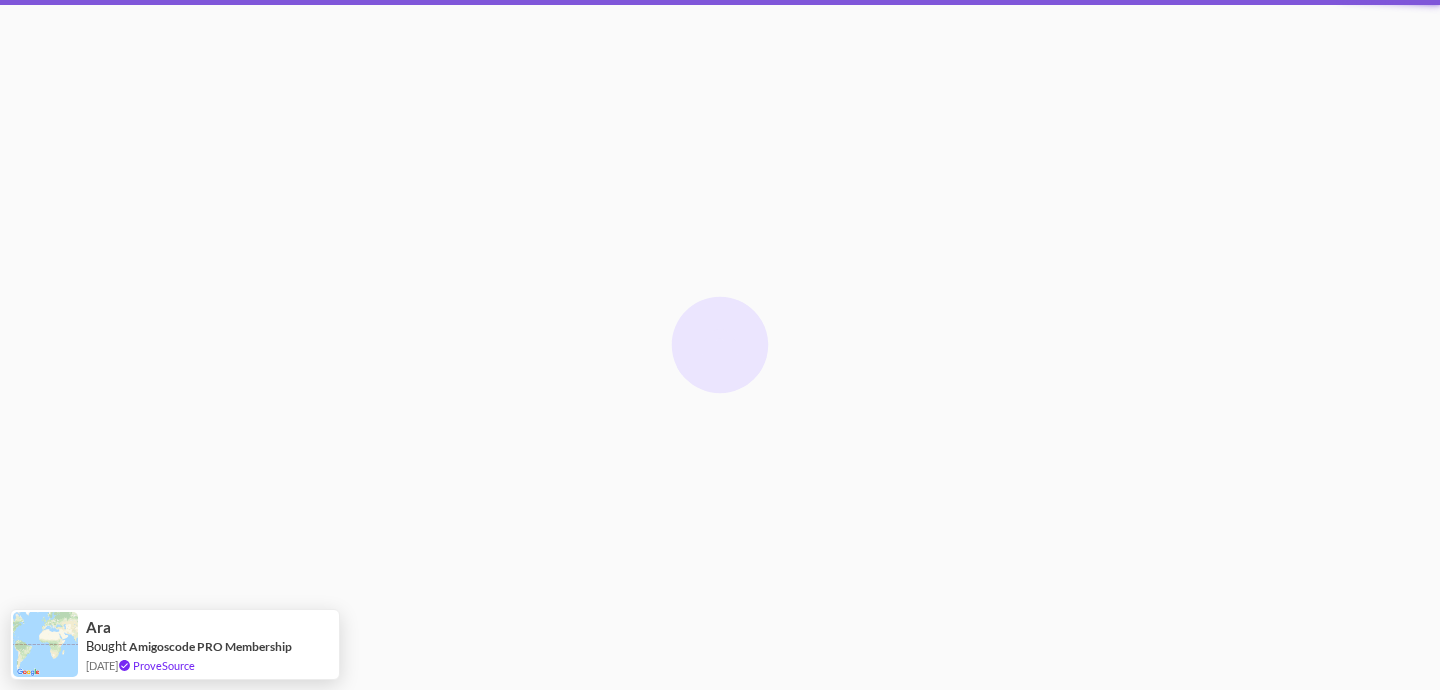 scroll, scrollTop: 0, scrollLeft: 0, axis: both 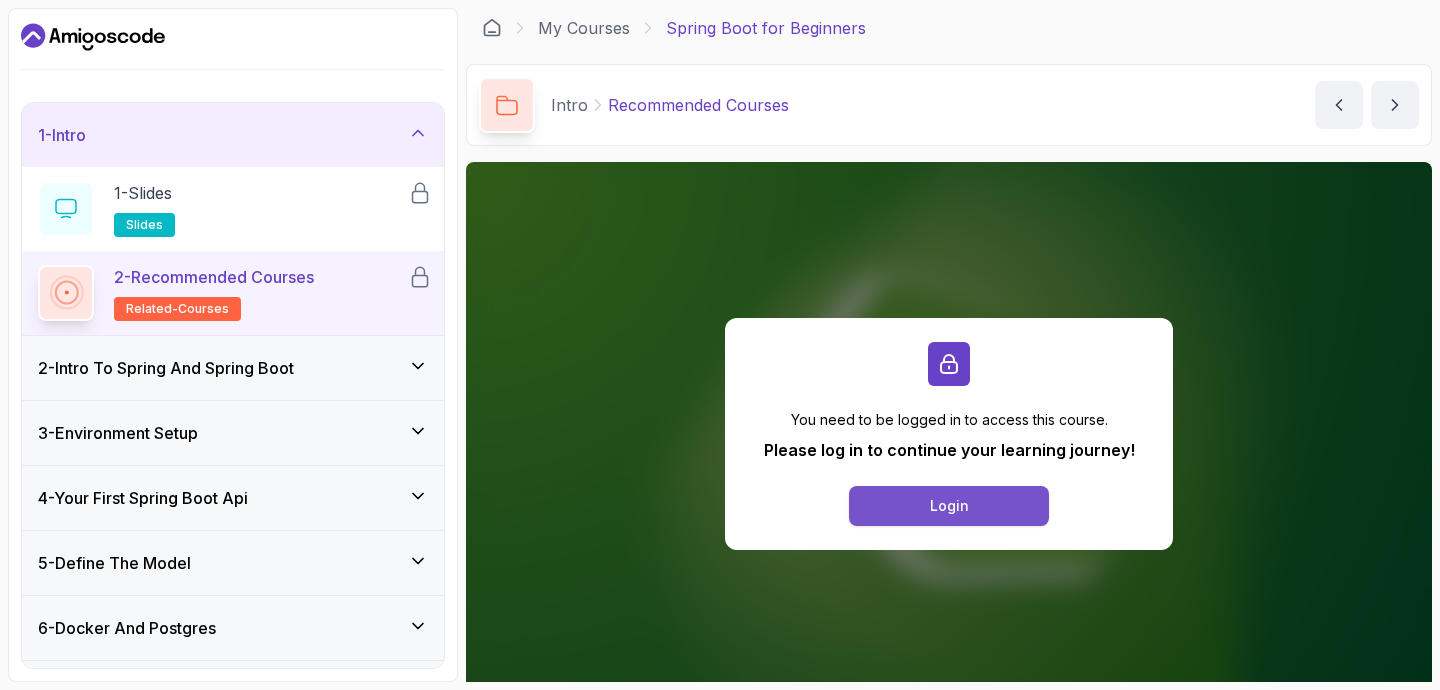 click on "Login" at bounding box center [949, 506] 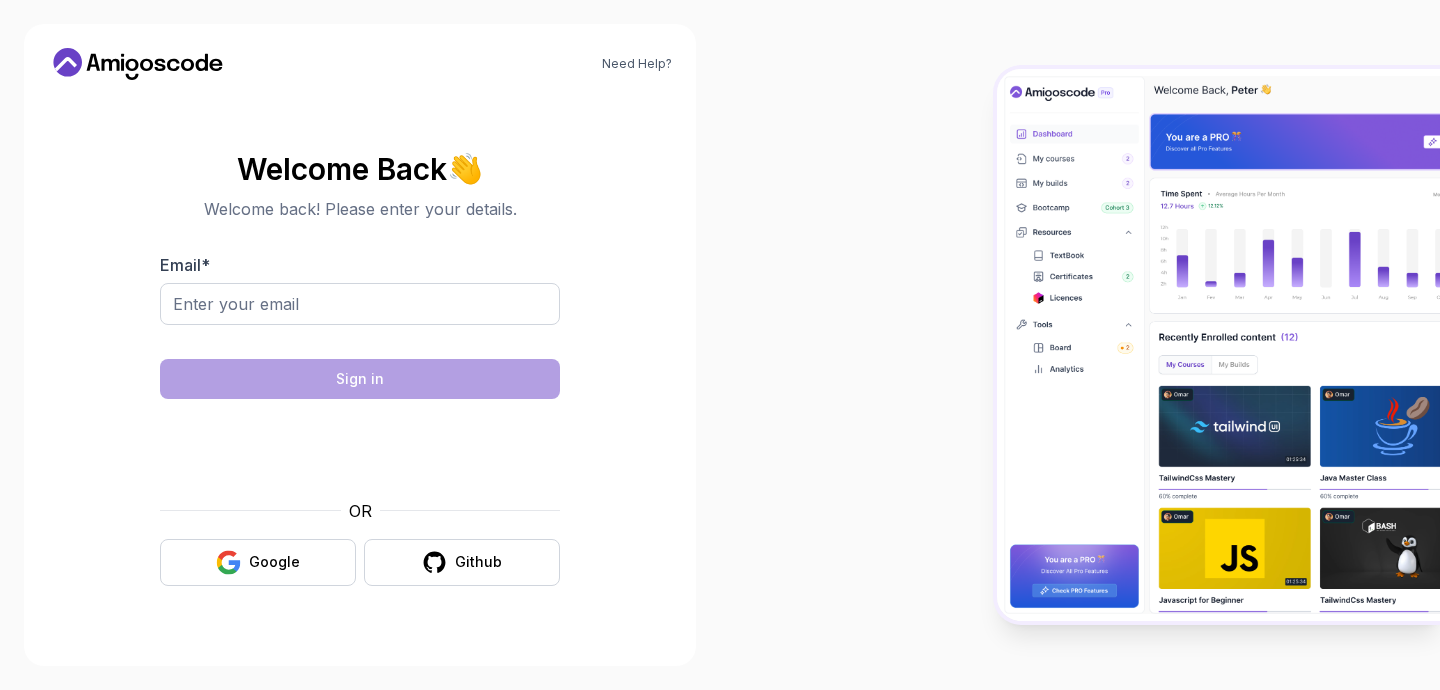scroll, scrollTop: 0, scrollLeft: 0, axis: both 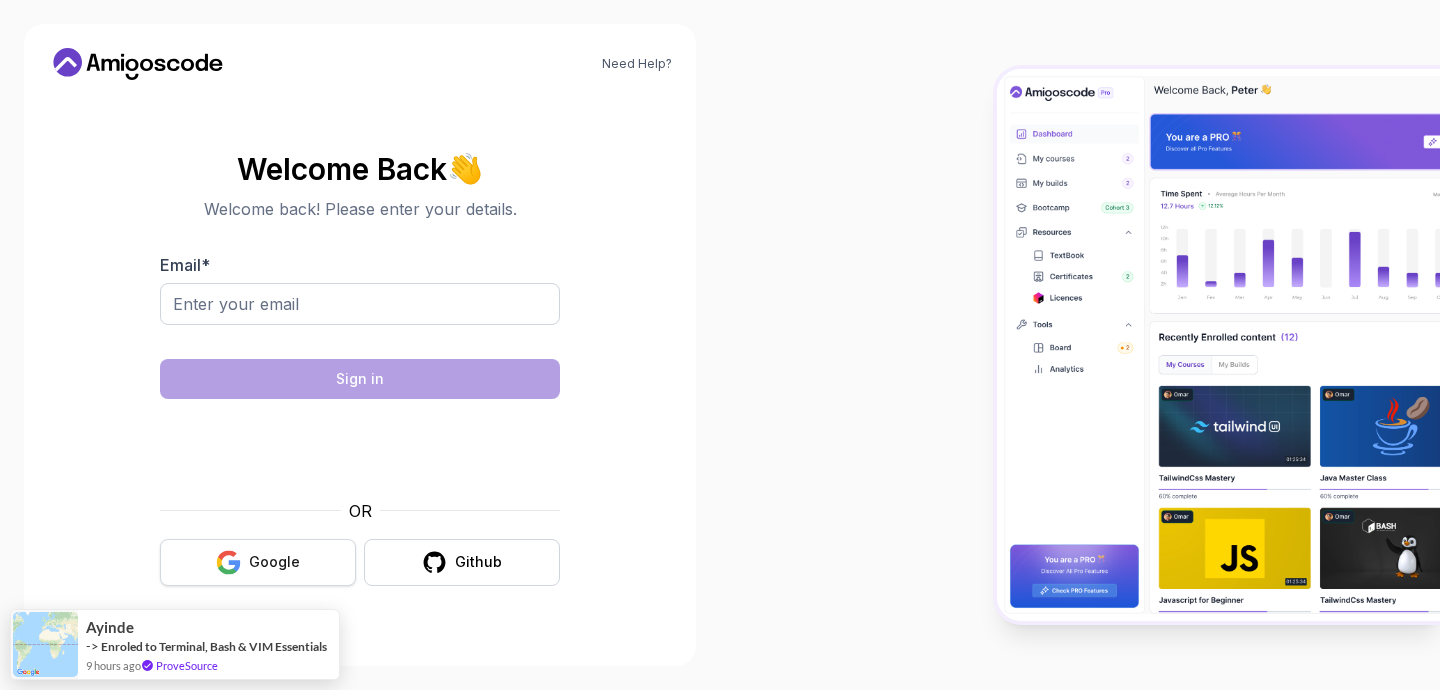 click on "Google" at bounding box center [274, 562] 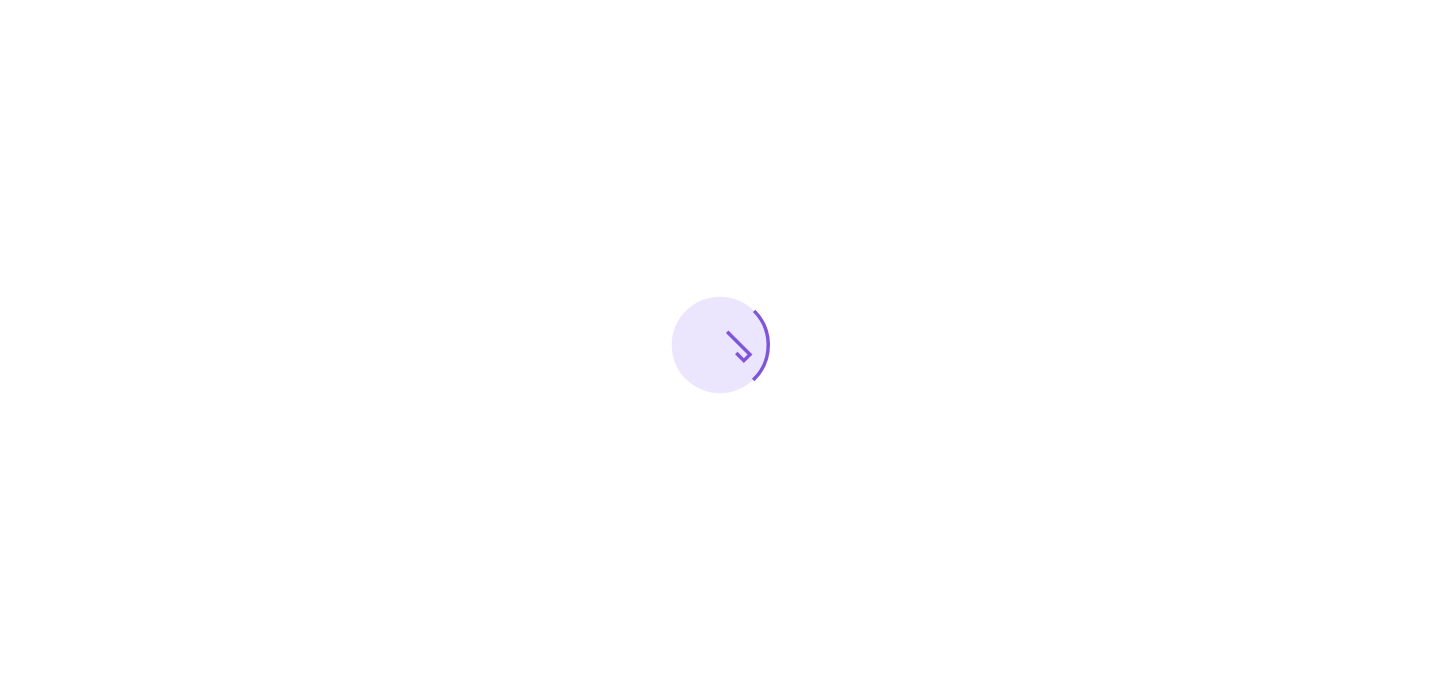 scroll, scrollTop: 0, scrollLeft: 0, axis: both 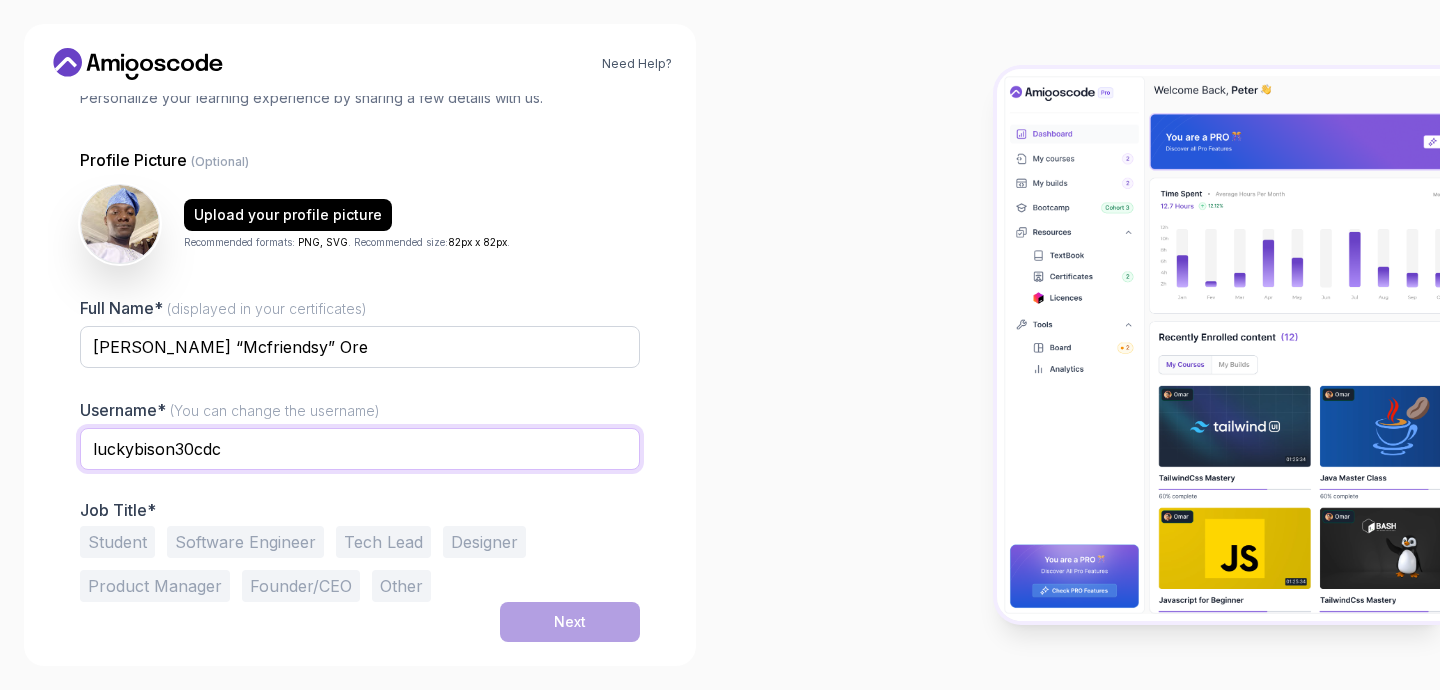 click on "luckybison30cdc" at bounding box center [360, 449] 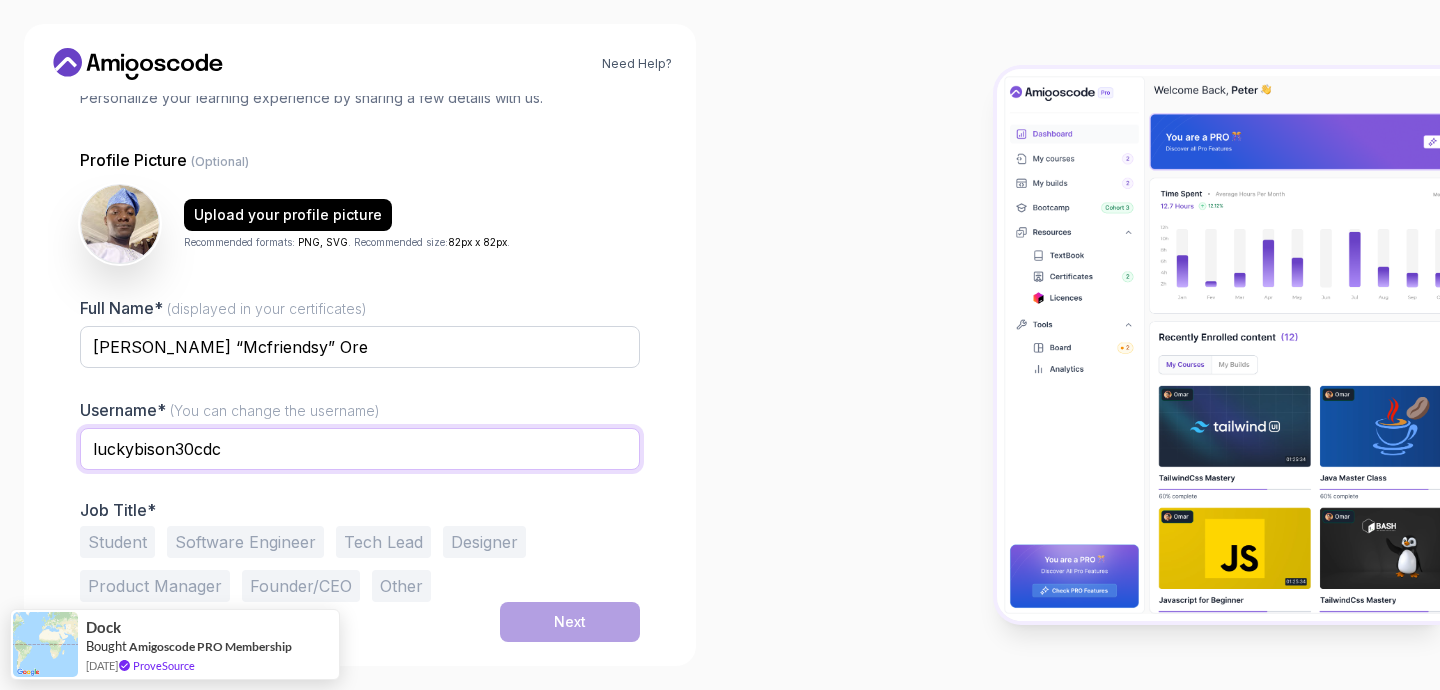 click on "luckybison30cdc" at bounding box center [360, 449] 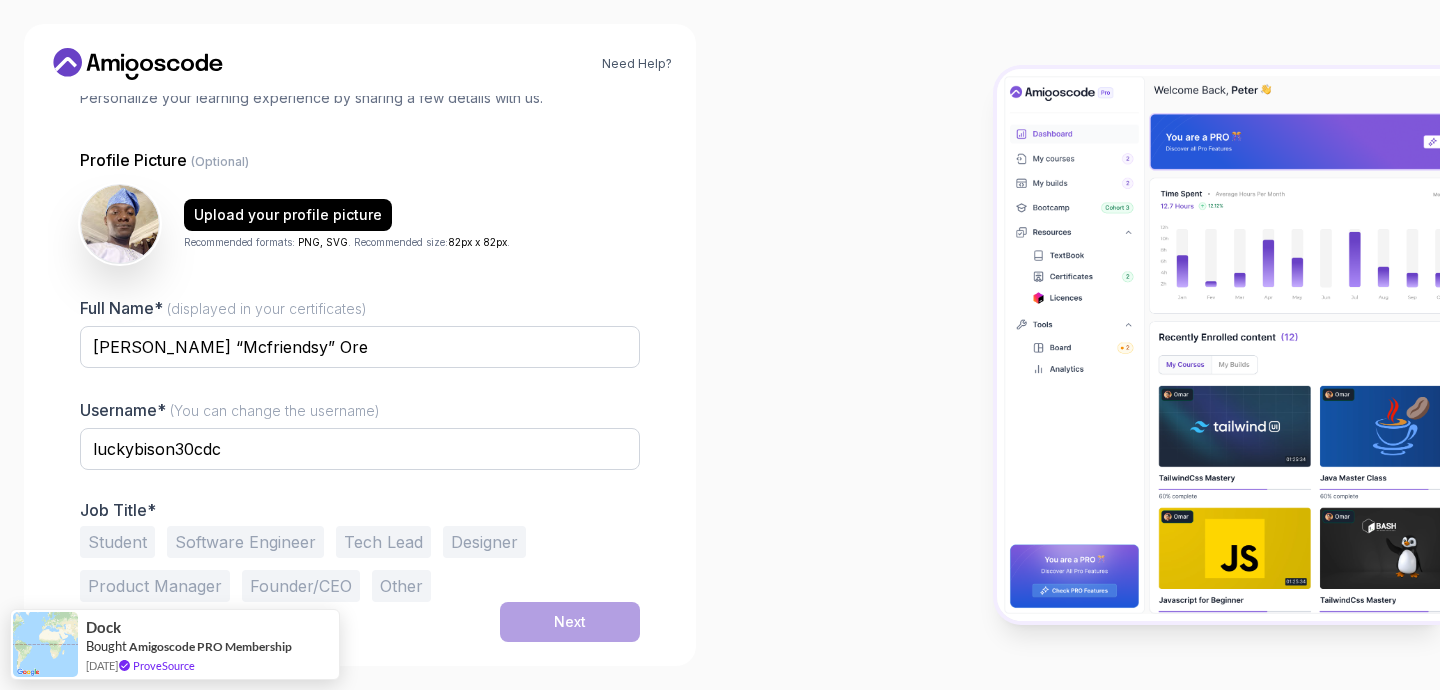 click on "Software Engineer" at bounding box center [245, 542] 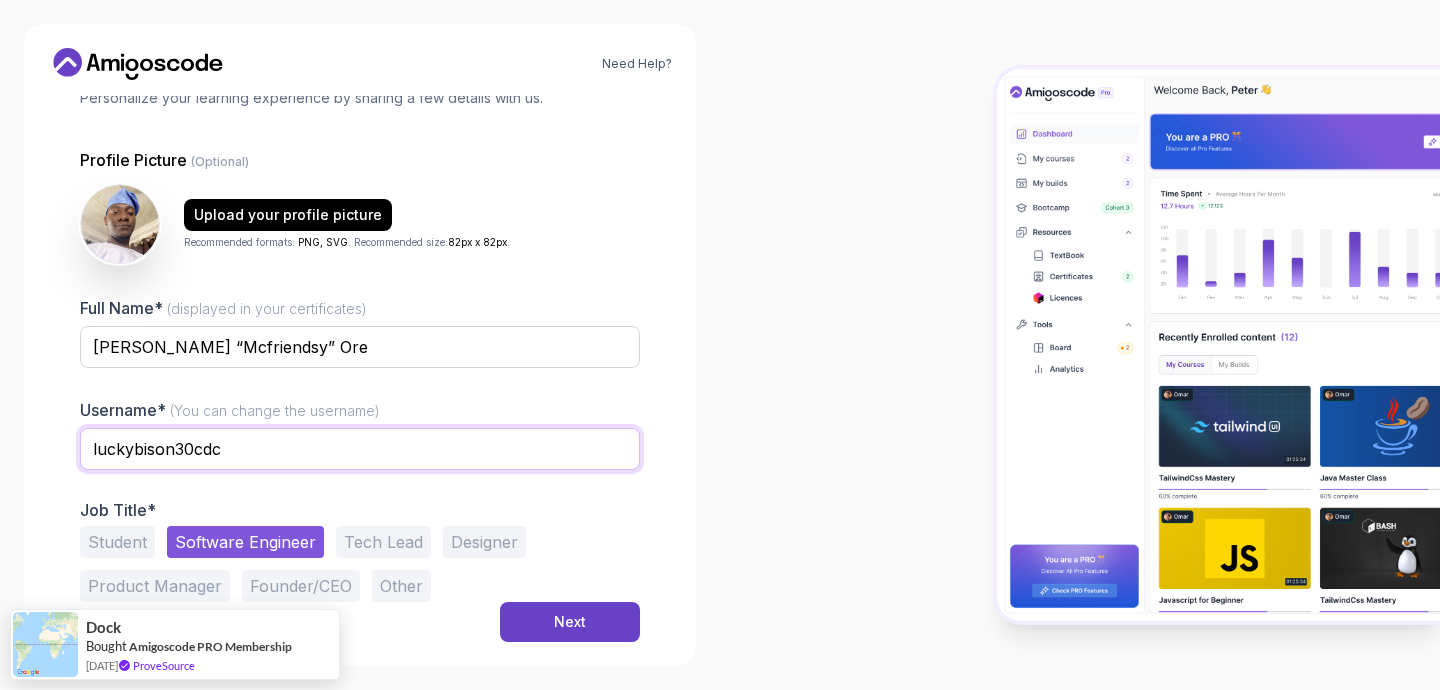click on "luckybison30cdc" at bounding box center [360, 449] 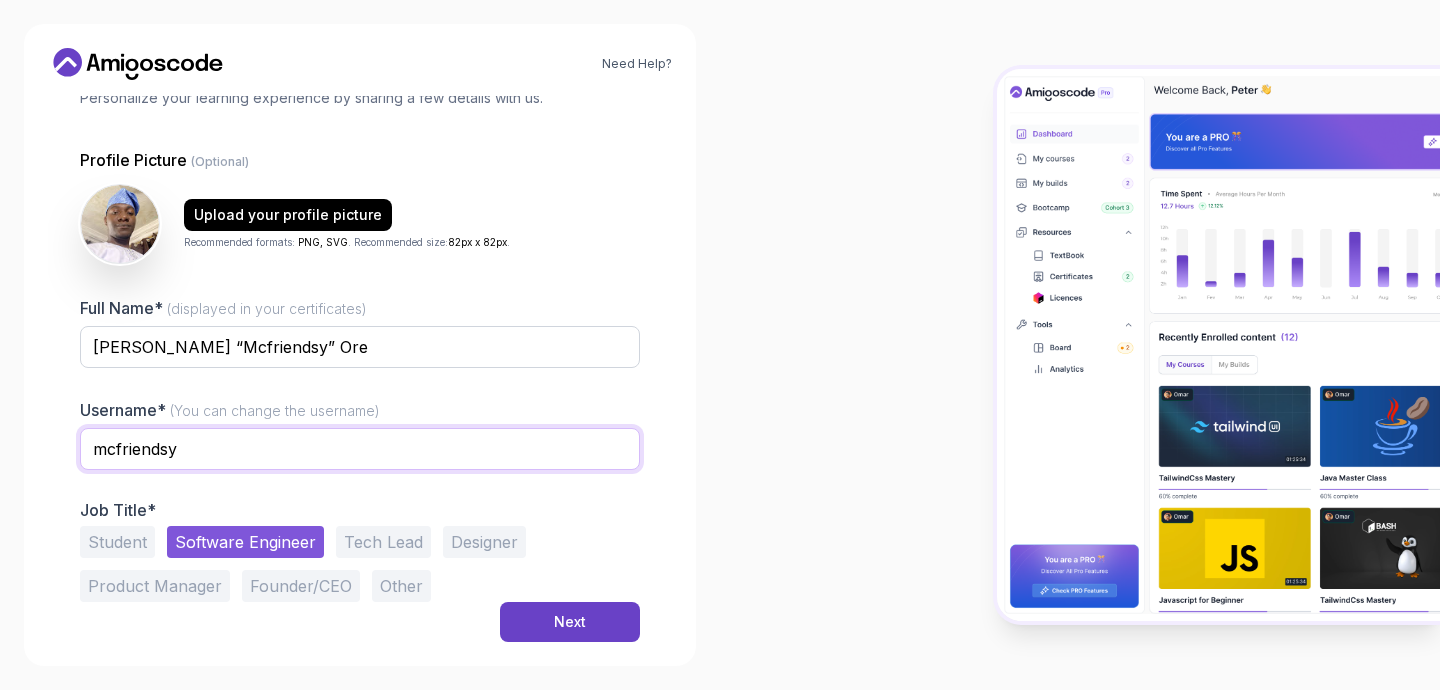 type on "mcfriendsy" 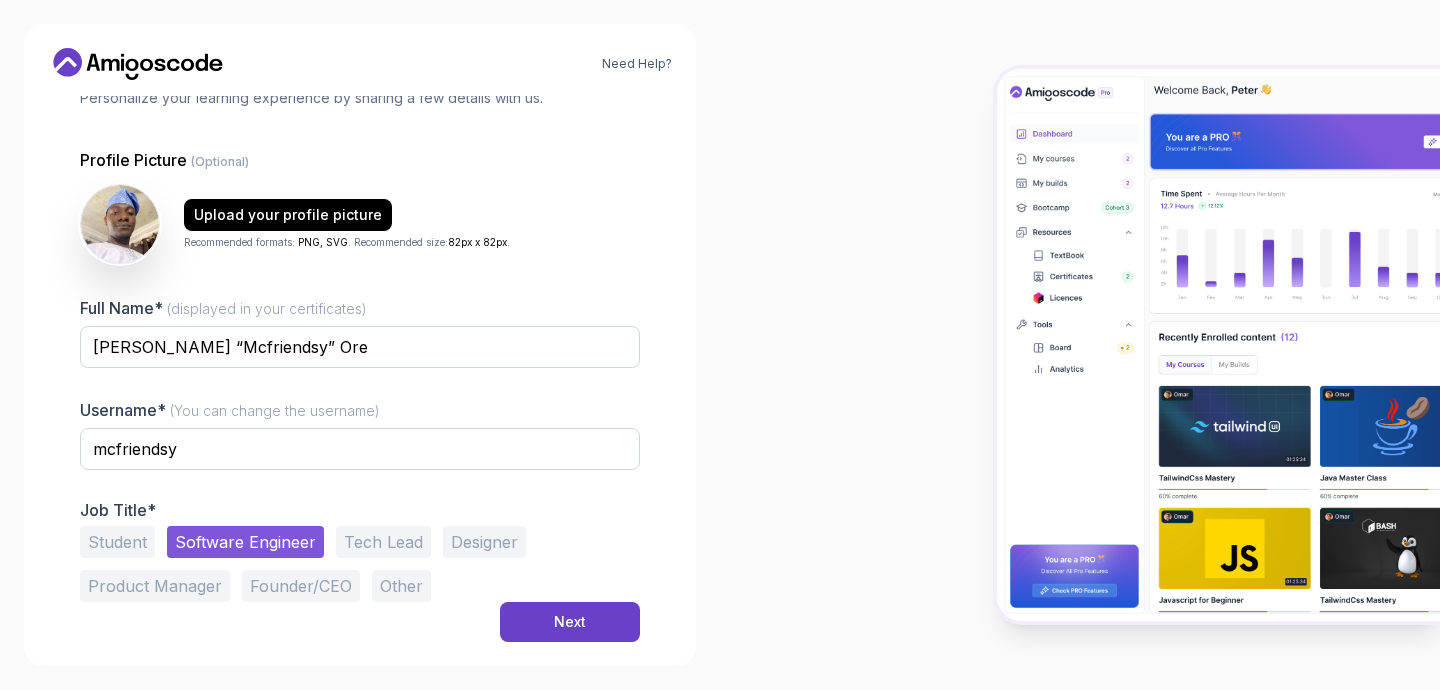 click on "1 Set Up Your Profile 1 Set Up Your Profile 2 Let's Get to Know You Set Up Your Student Profile Personalize your learning experience by sharing a few details with us. Profile Picture   (Optional) Upload your profile picture Recommended formats:   PNG, SVG . Recommended size:  82px x 82px . Full Name*   (displayed in your certificates) Richard “Mcfriendsy” Ore Username*   (You can change the username) mcfriendsy Job Title* Student Software Engineer Tech Lead Designer Product Manager Founder/CEO Other Next" at bounding box center (360, 225) 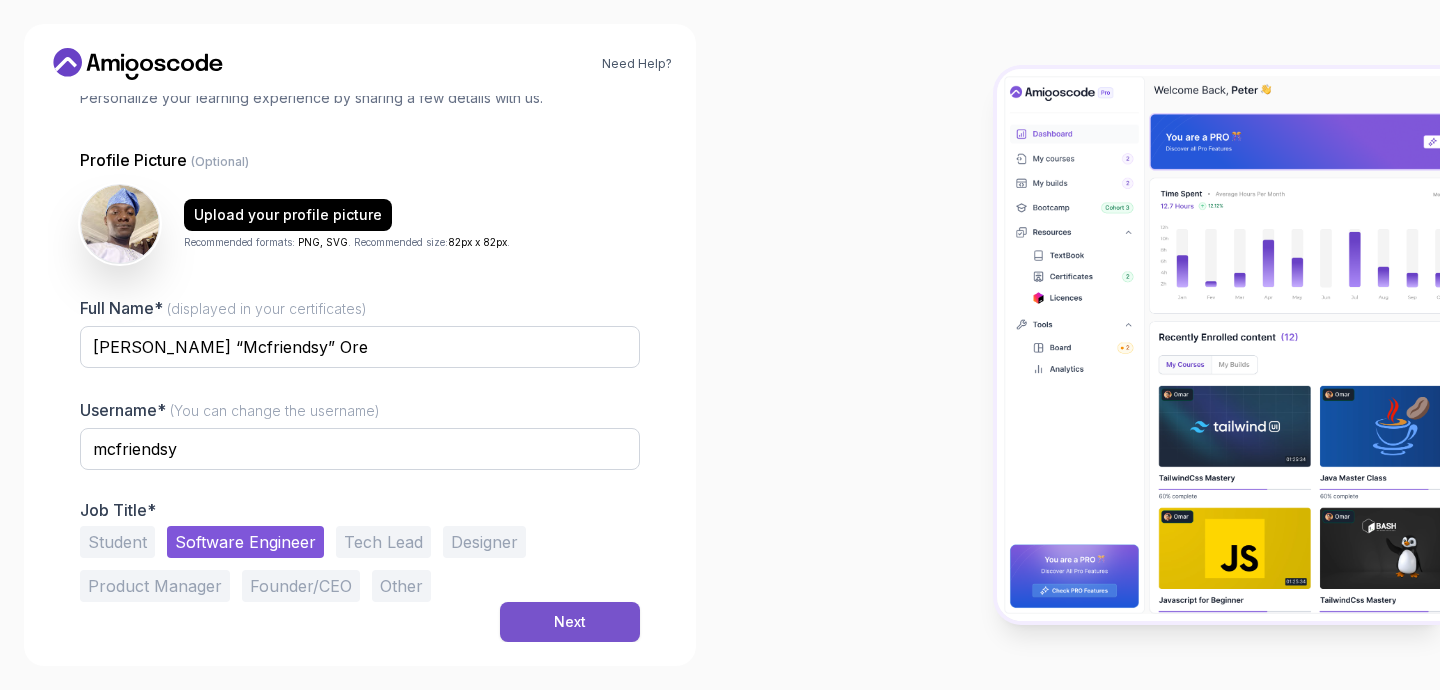 click on "Next" at bounding box center (570, 622) 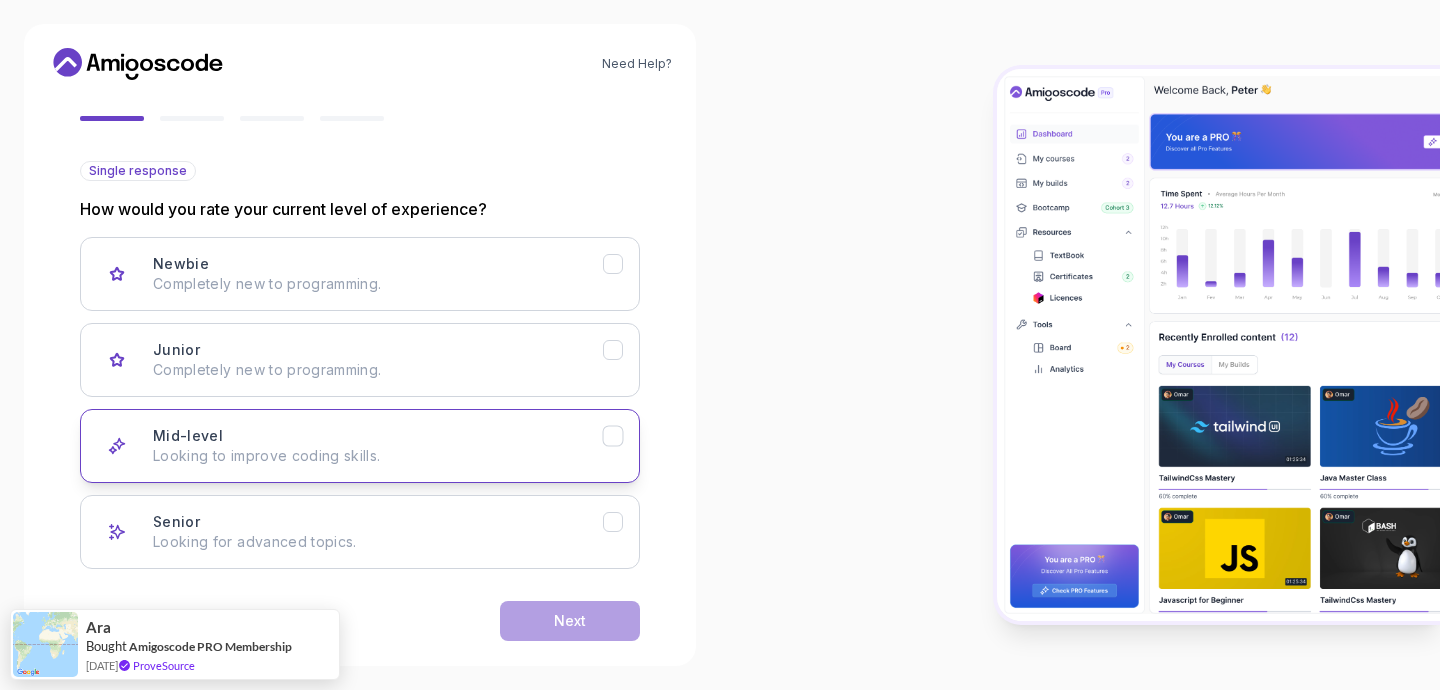 scroll, scrollTop: 207, scrollLeft: 0, axis: vertical 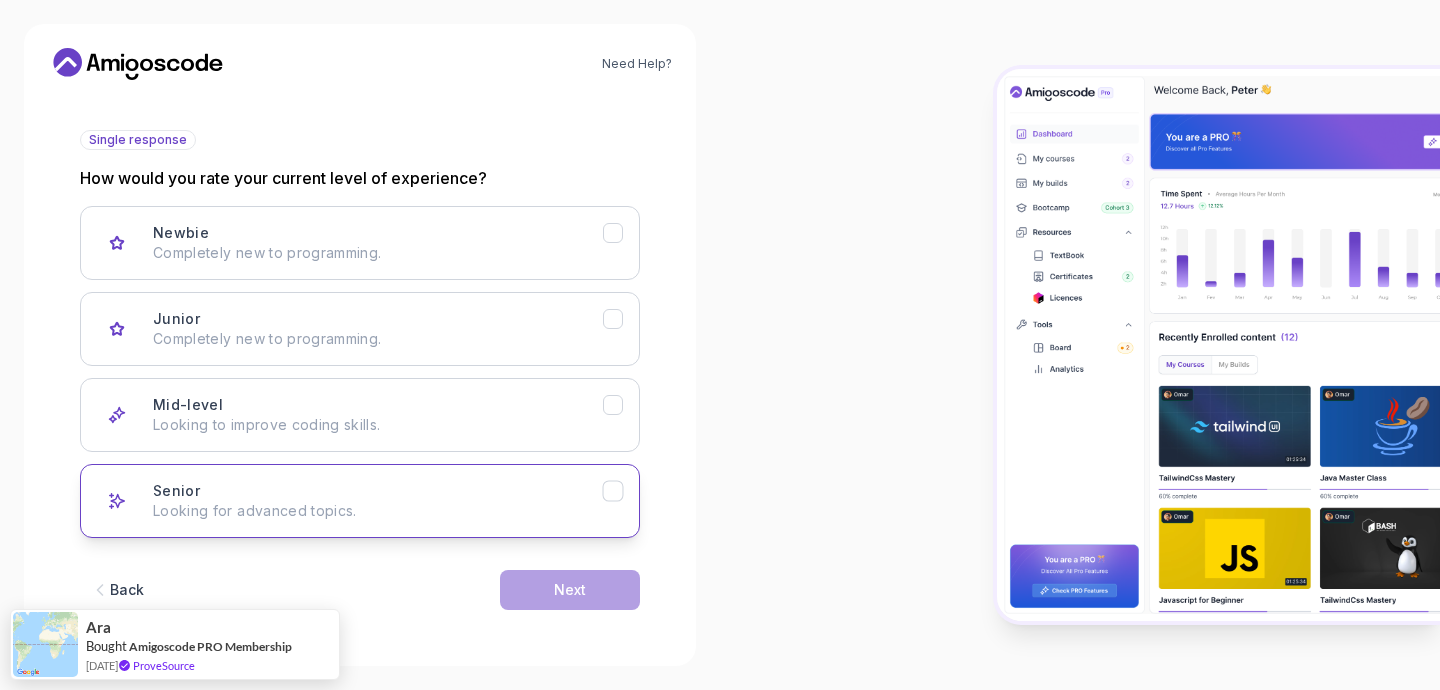 click on "Looking for advanced topics." at bounding box center [378, 511] 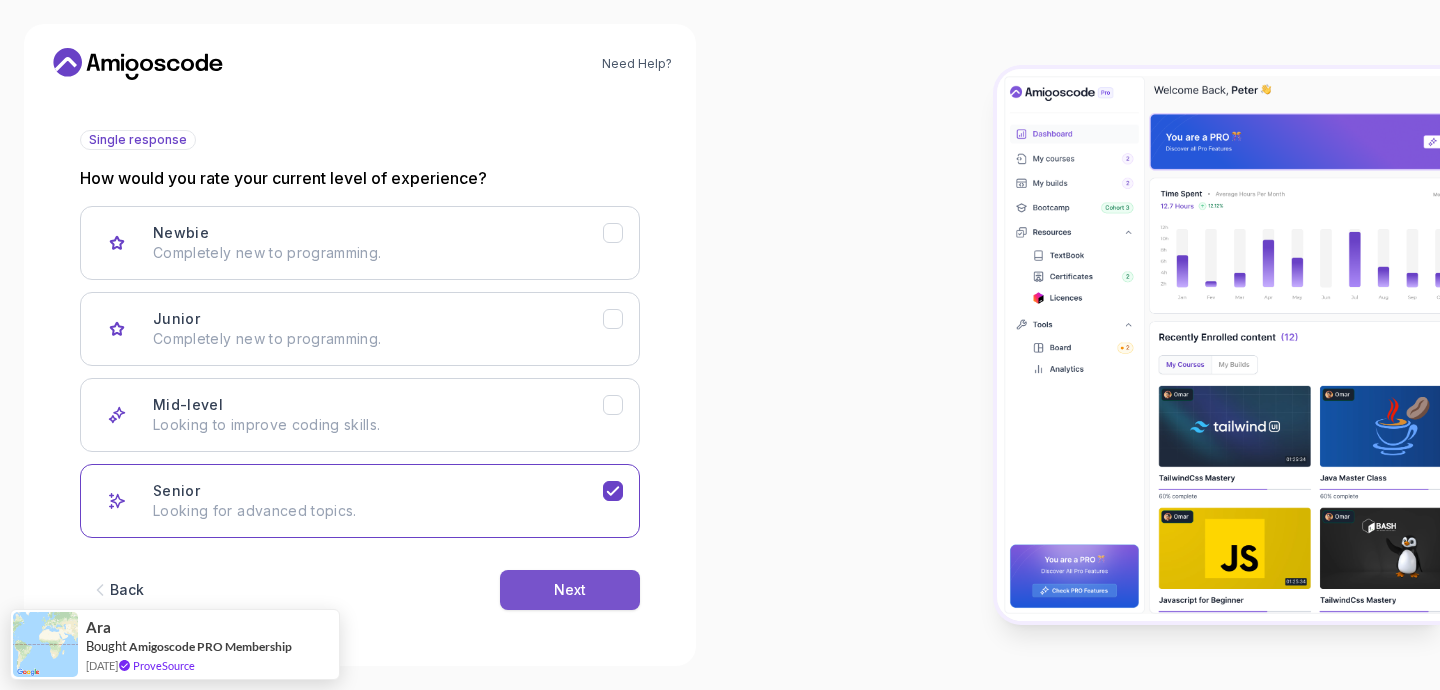 click on "Next" at bounding box center (570, 590) 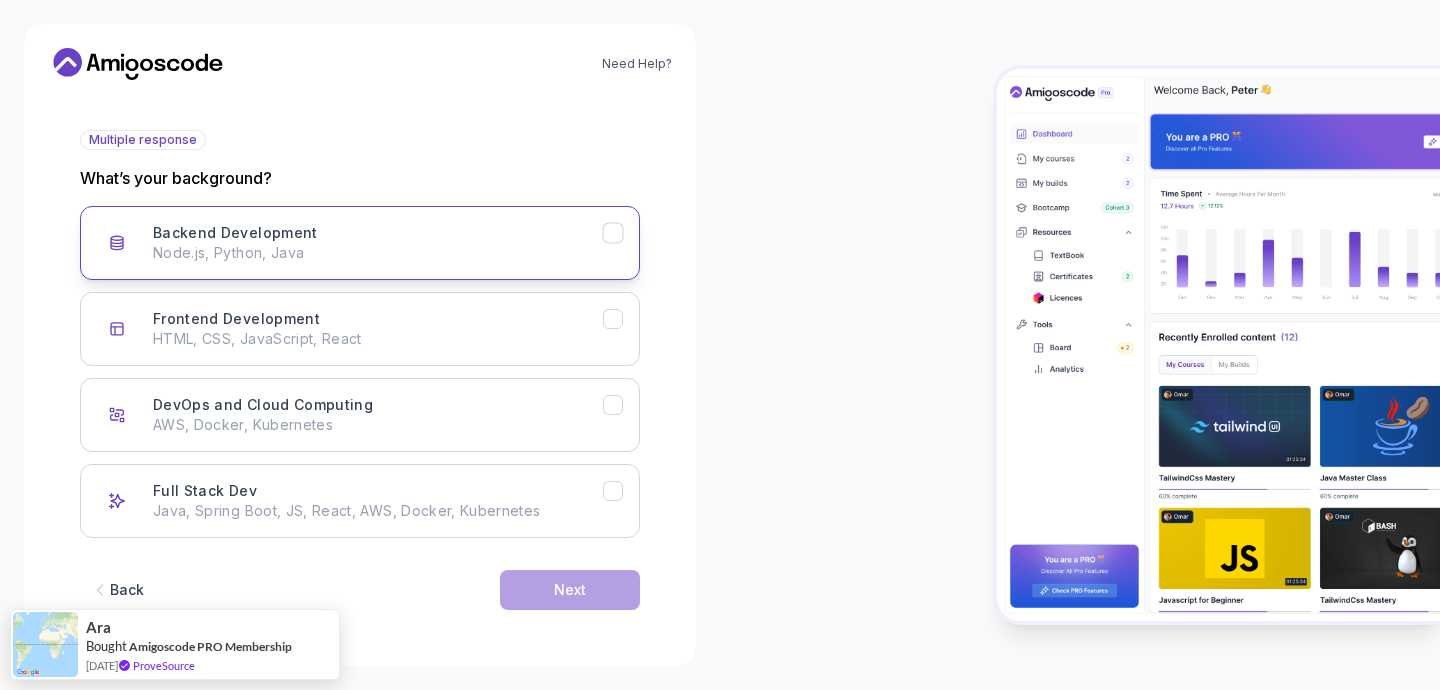 click on "Node.js, Python, Java" at bounding box center [378, 253] 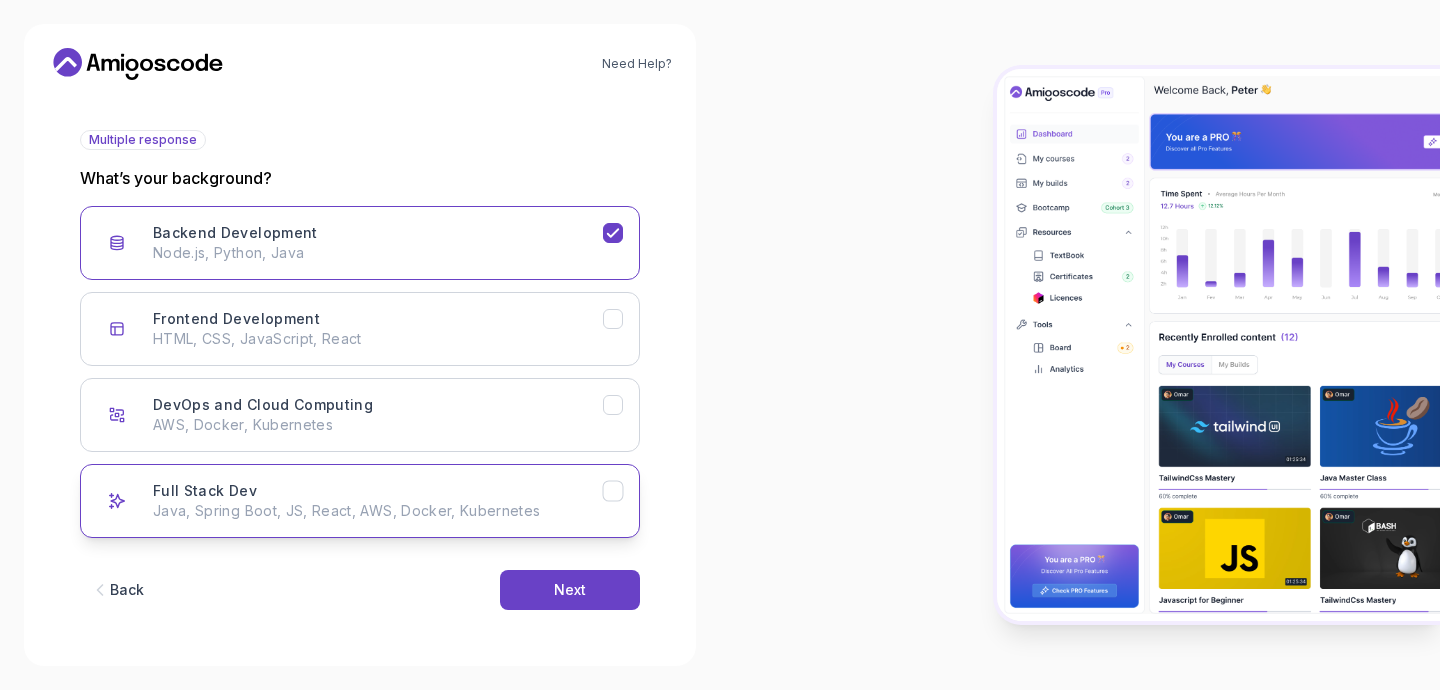 click on "Java, Spring Boot, JS, React, AWS, Docker, Kubernetes" at bounding box center (378, 511) 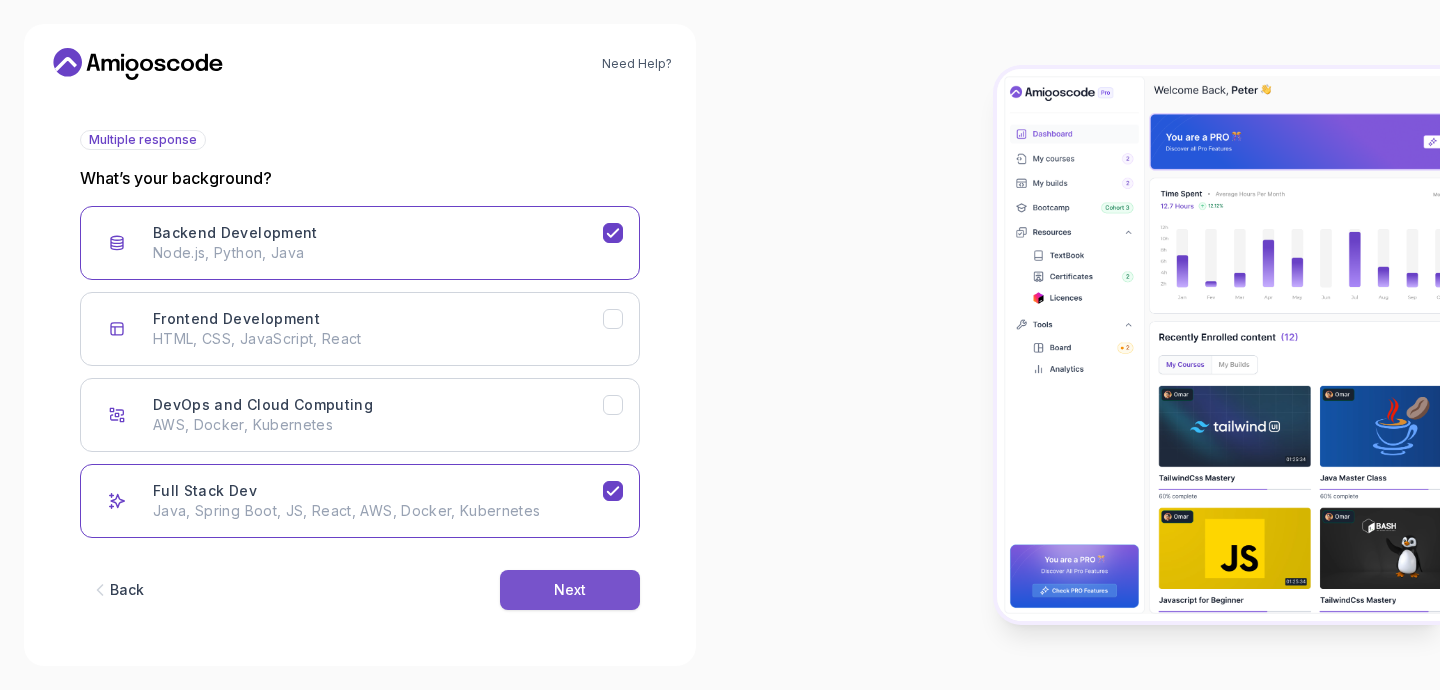 click on "Next" at bounding box center [570, 590] 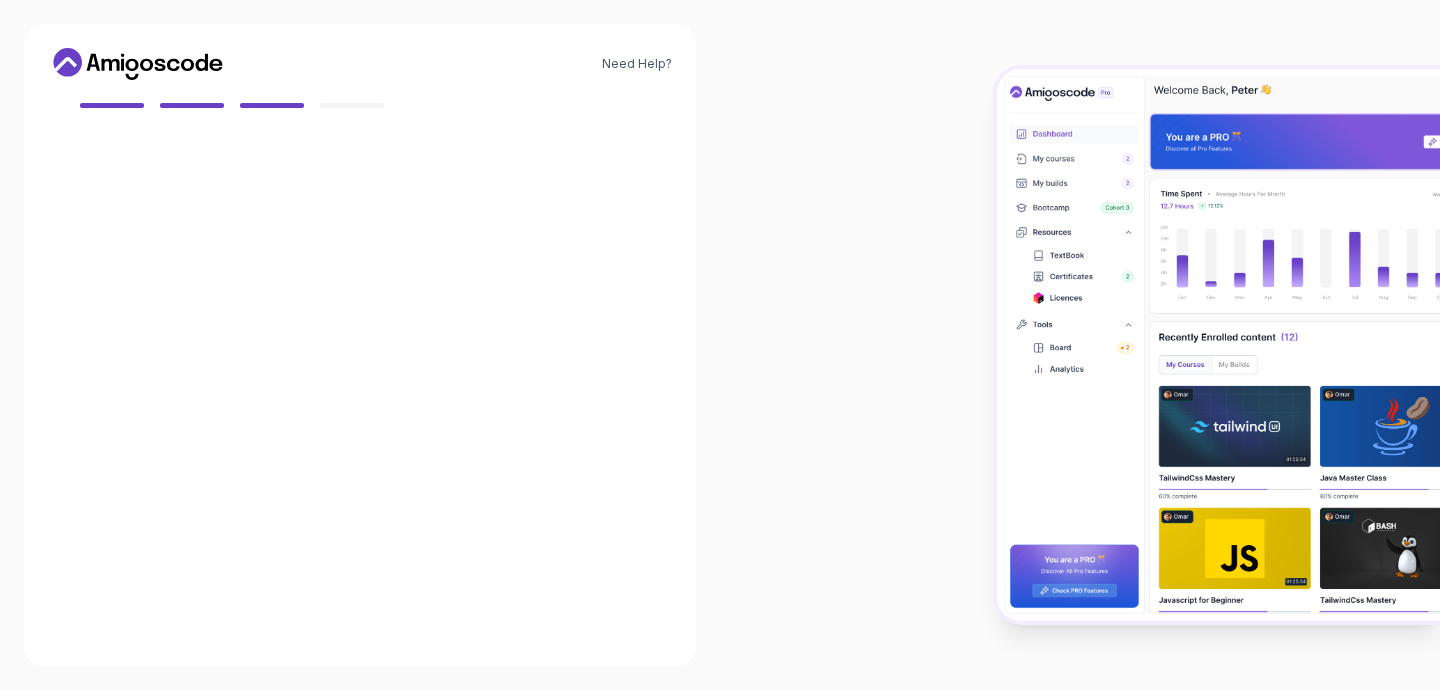 scroll, scrollTop: 183, scrollLeft: 0, axis: vertical 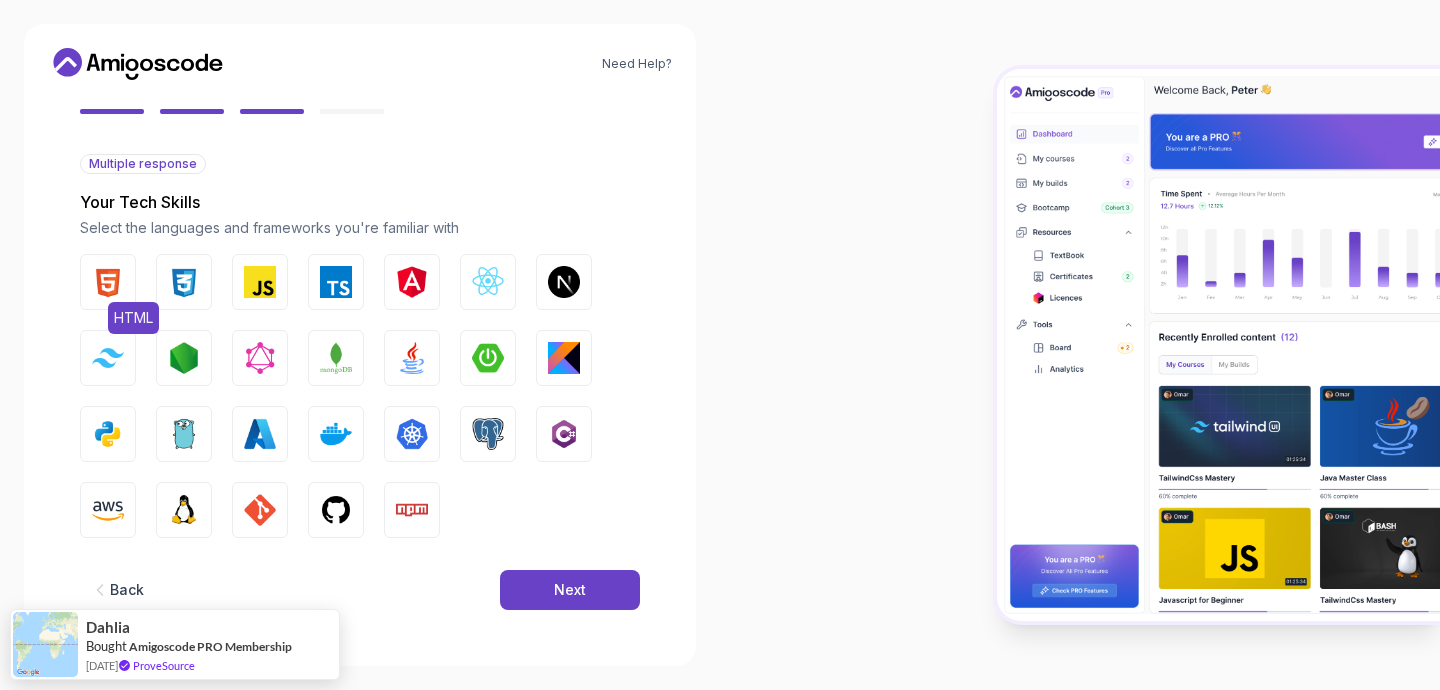 click at bounding box center [108, 282] 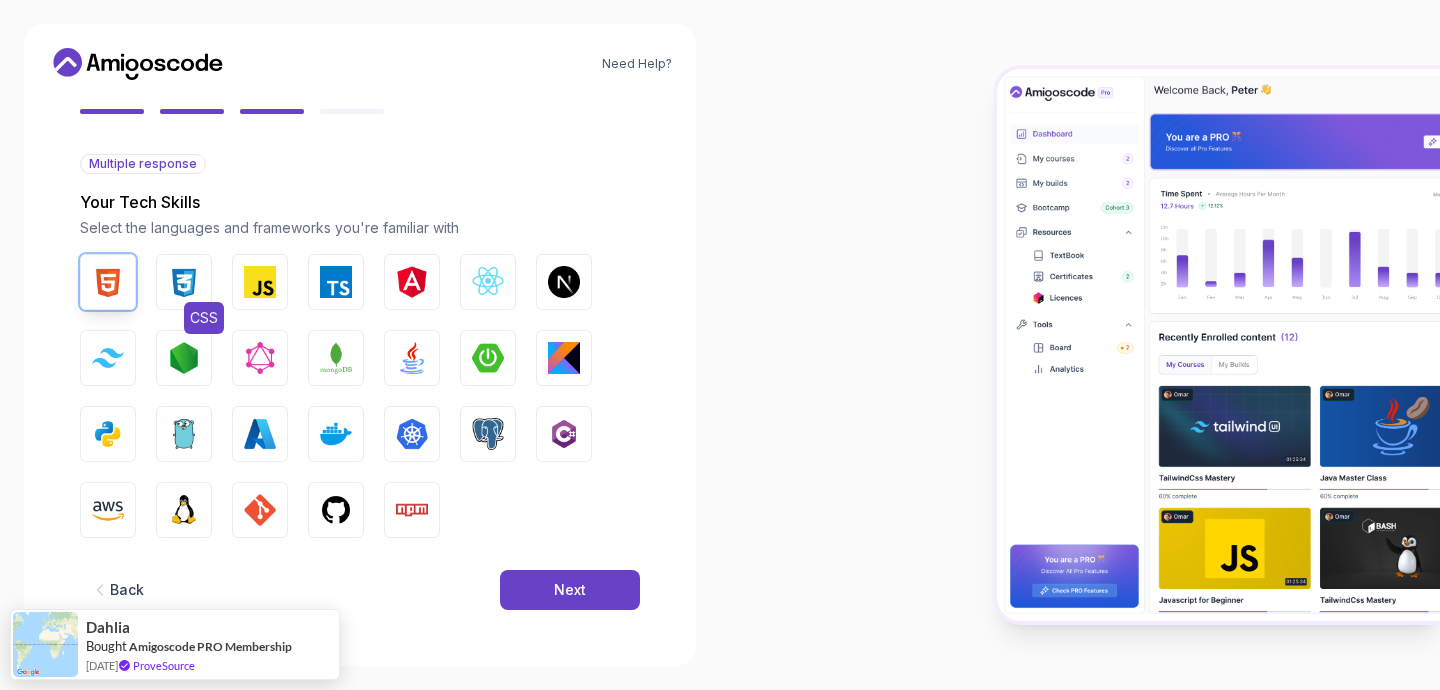 click at bounding box center [184, 282] 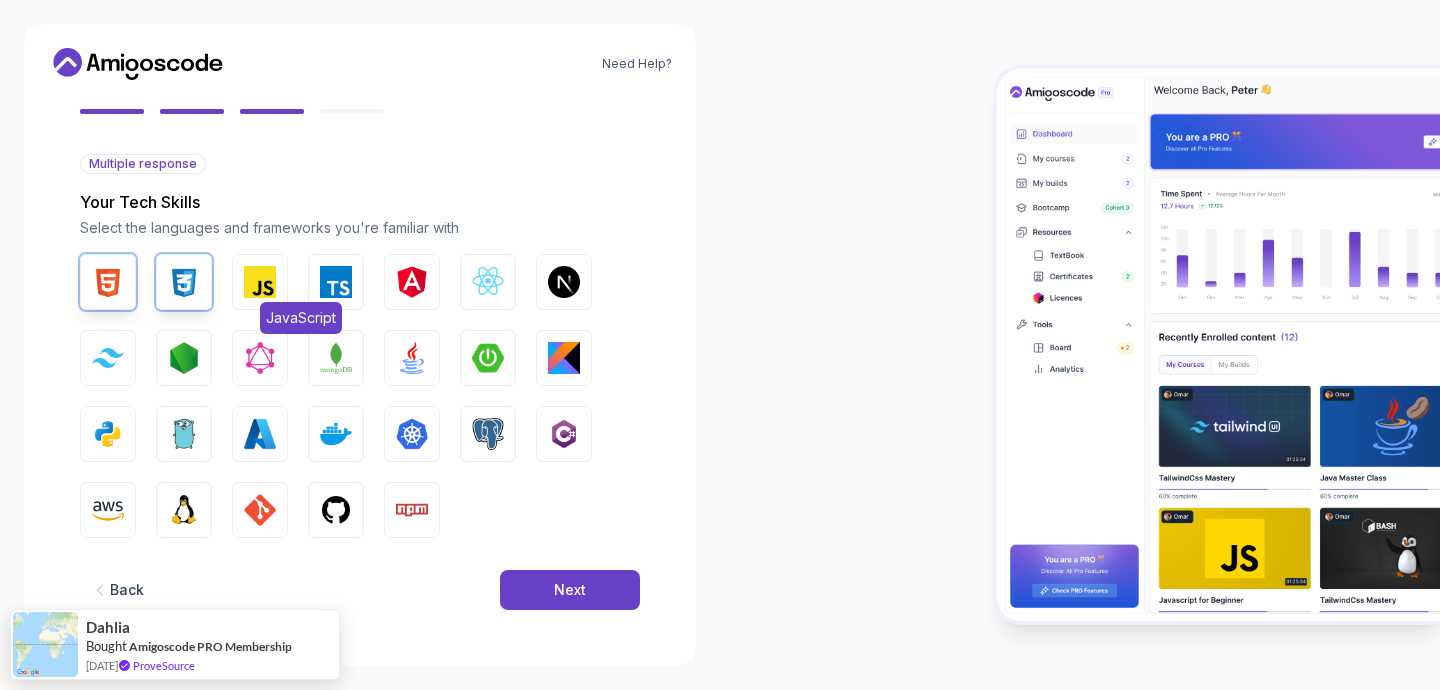 click at bounding box center (260, 282) 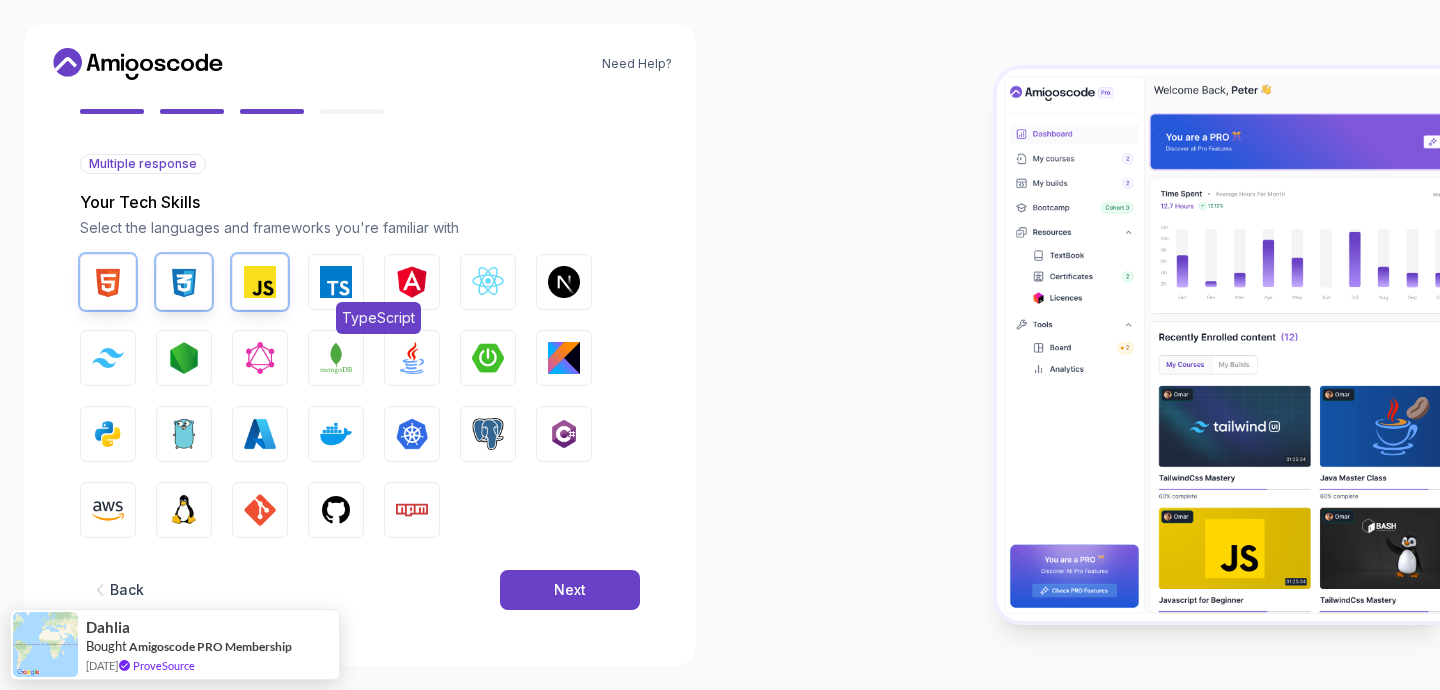 click at bounding box center (336, 282) 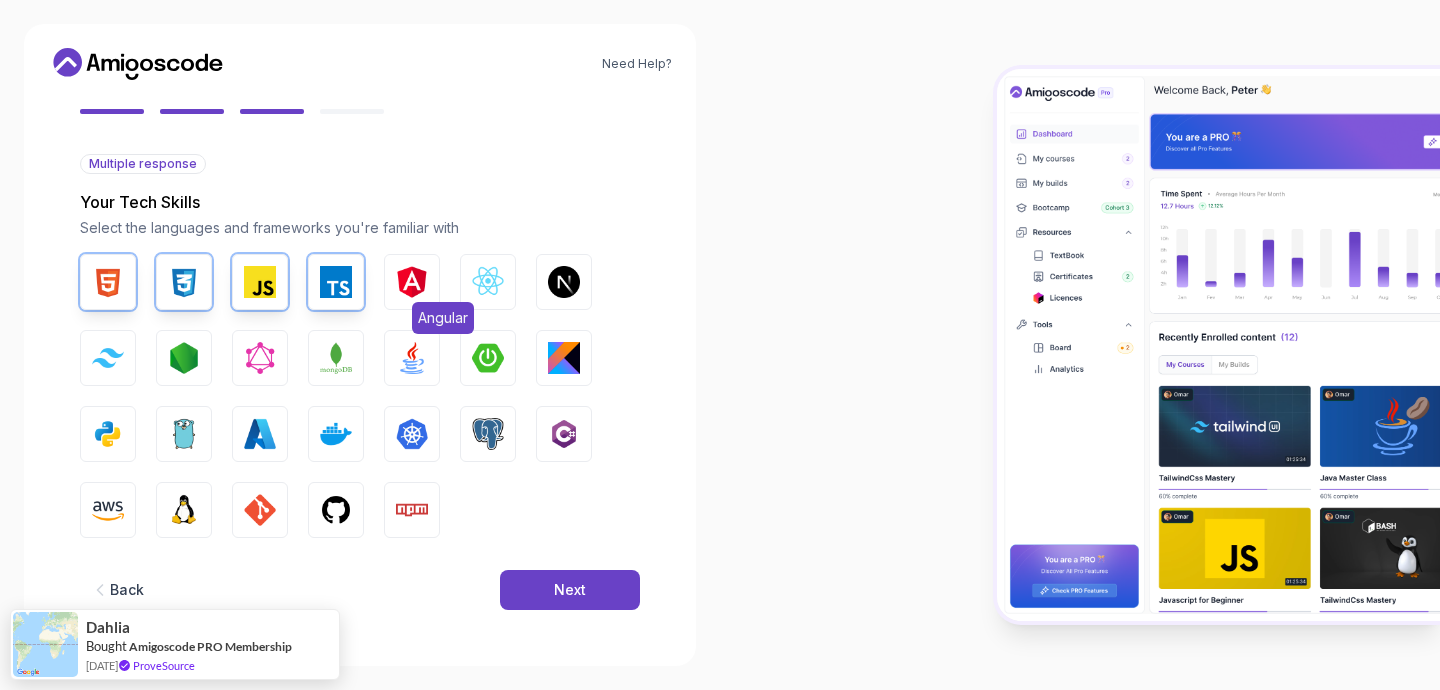 click at bounding box center [412, 282] 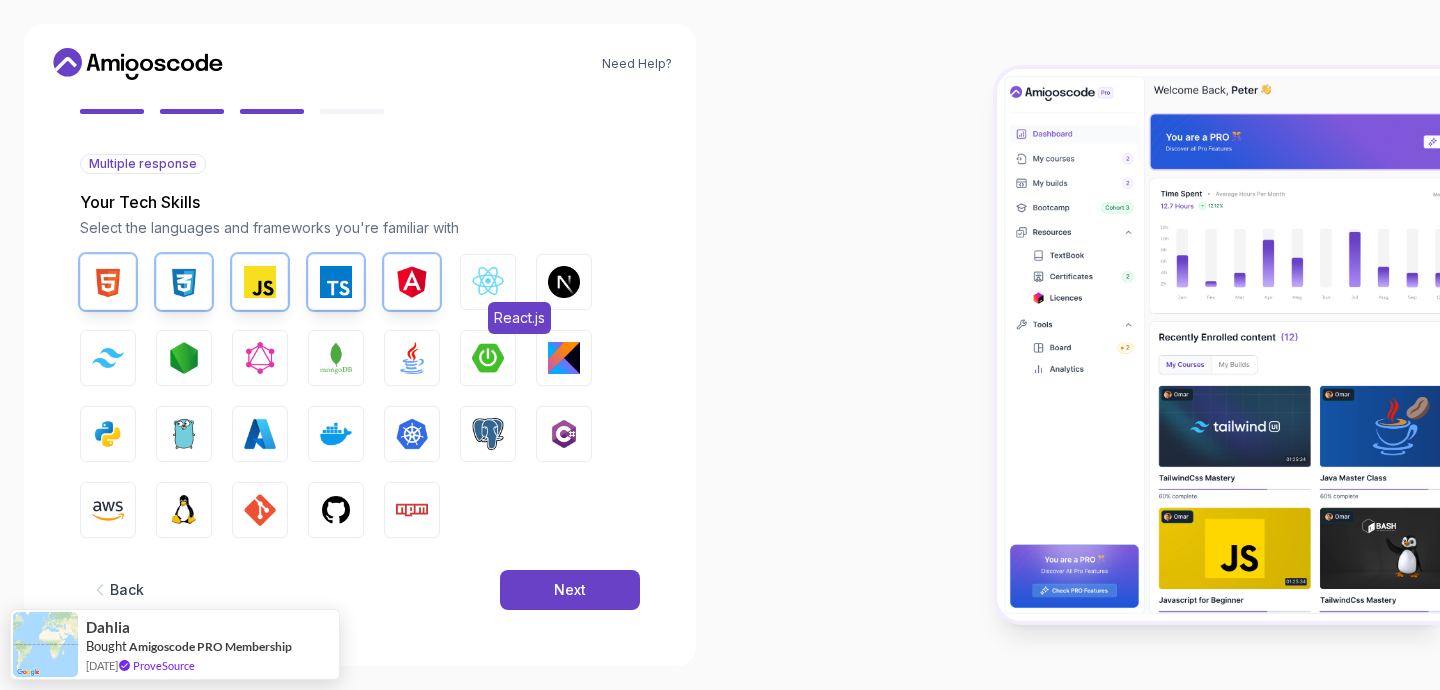 click at bounding box center (488, 282) 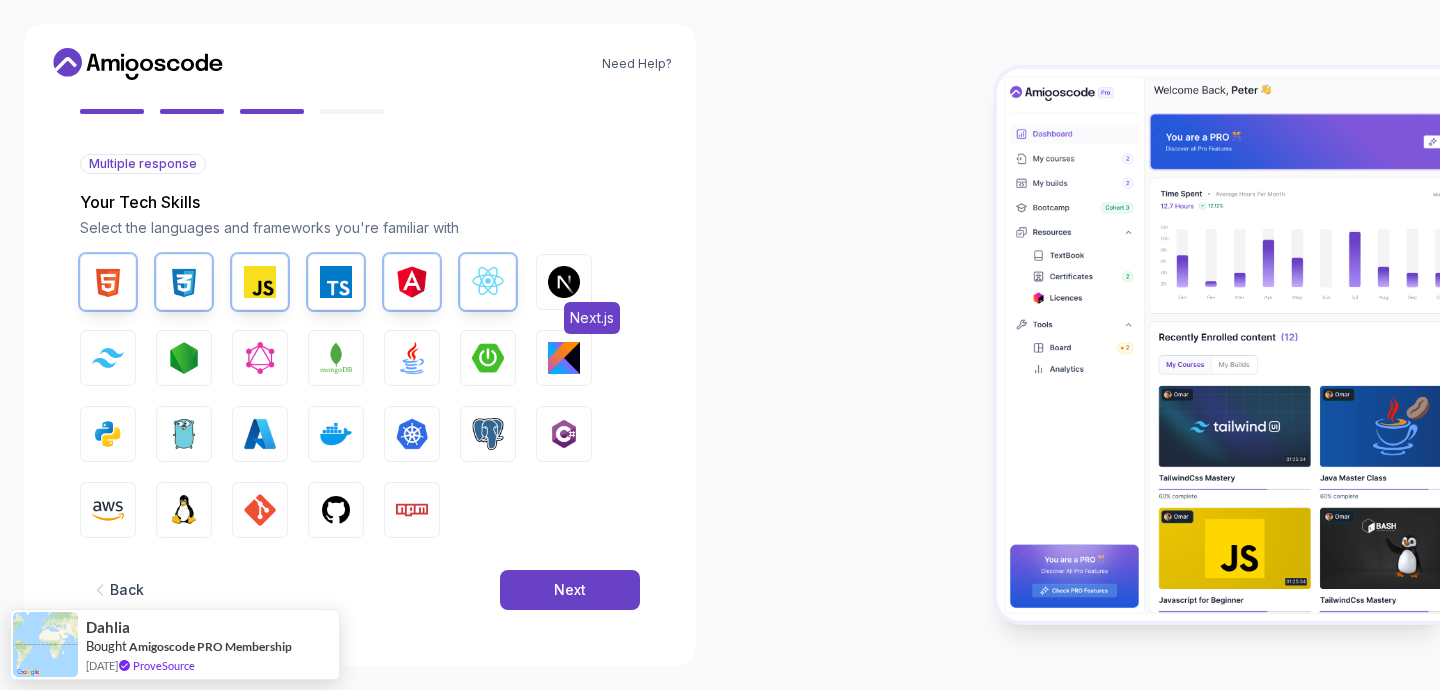 click at bounding box center (564, 282) 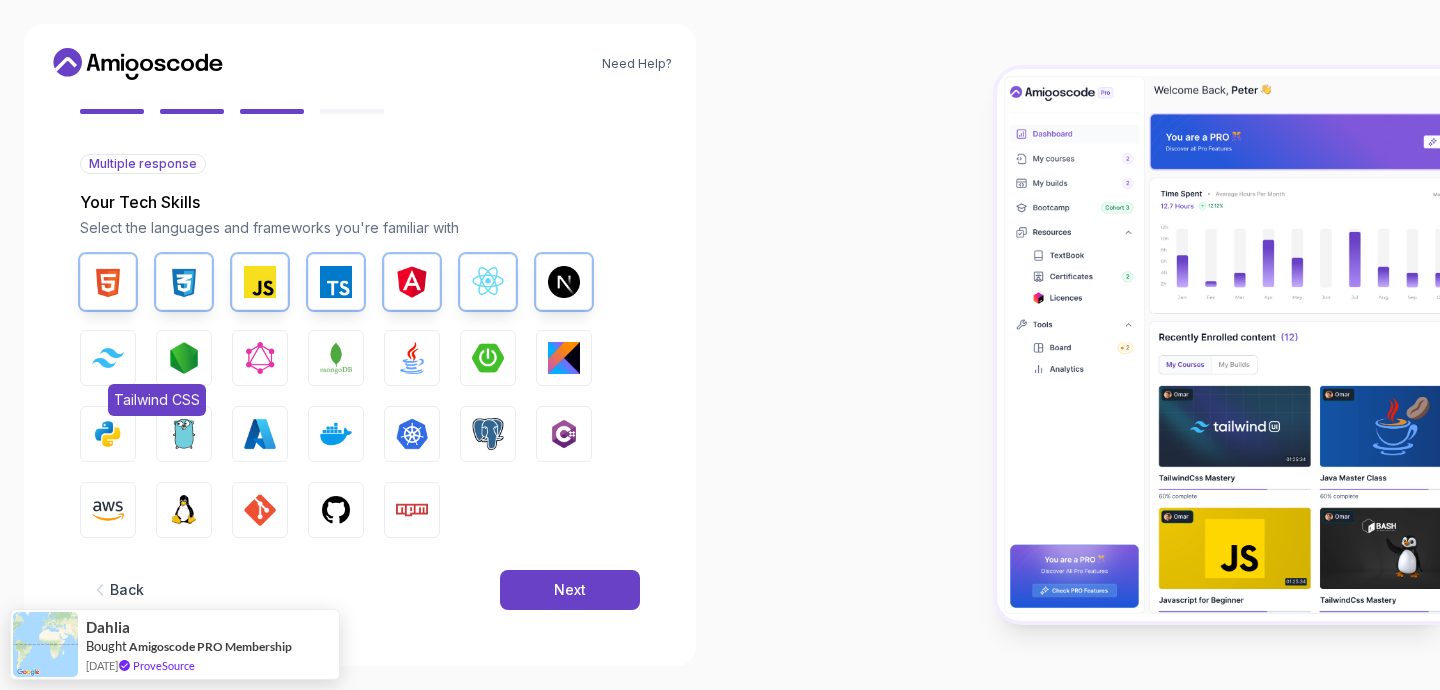 click at bounding box center [108, 357] 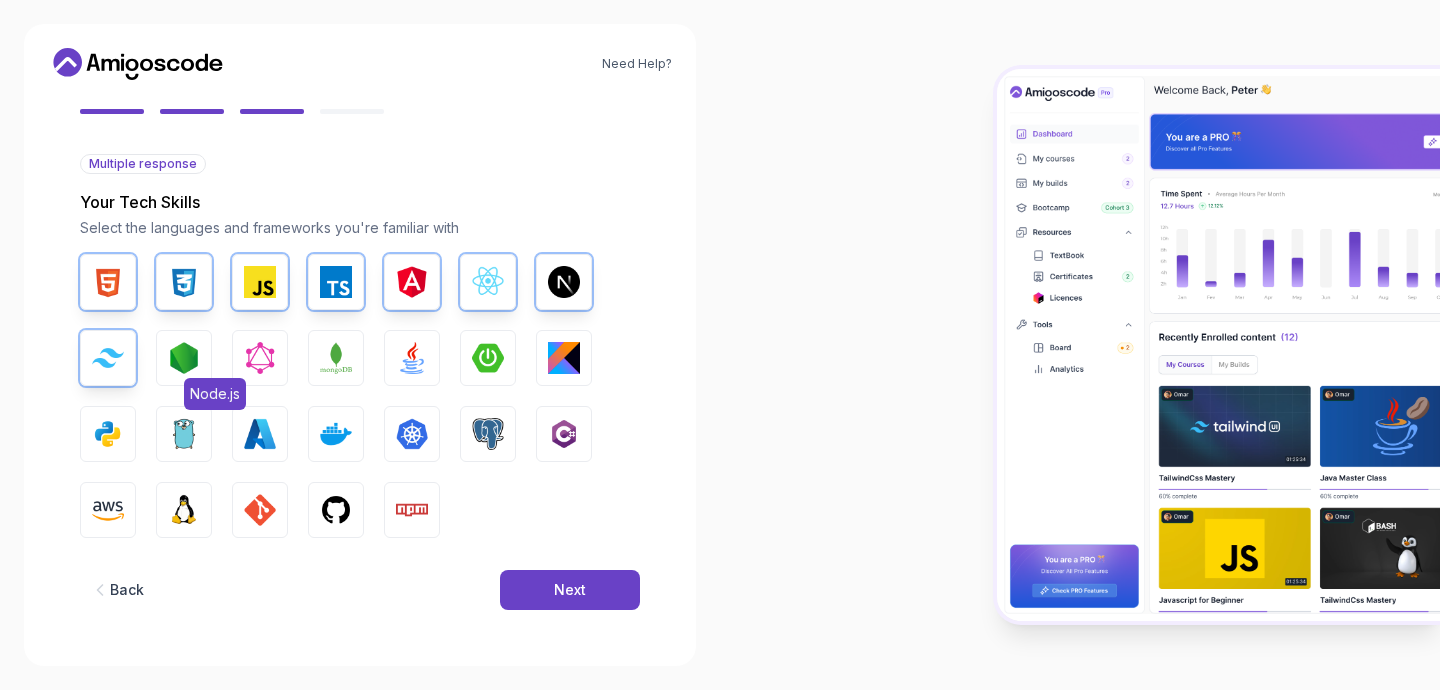 click at bounding box center (184, 358) 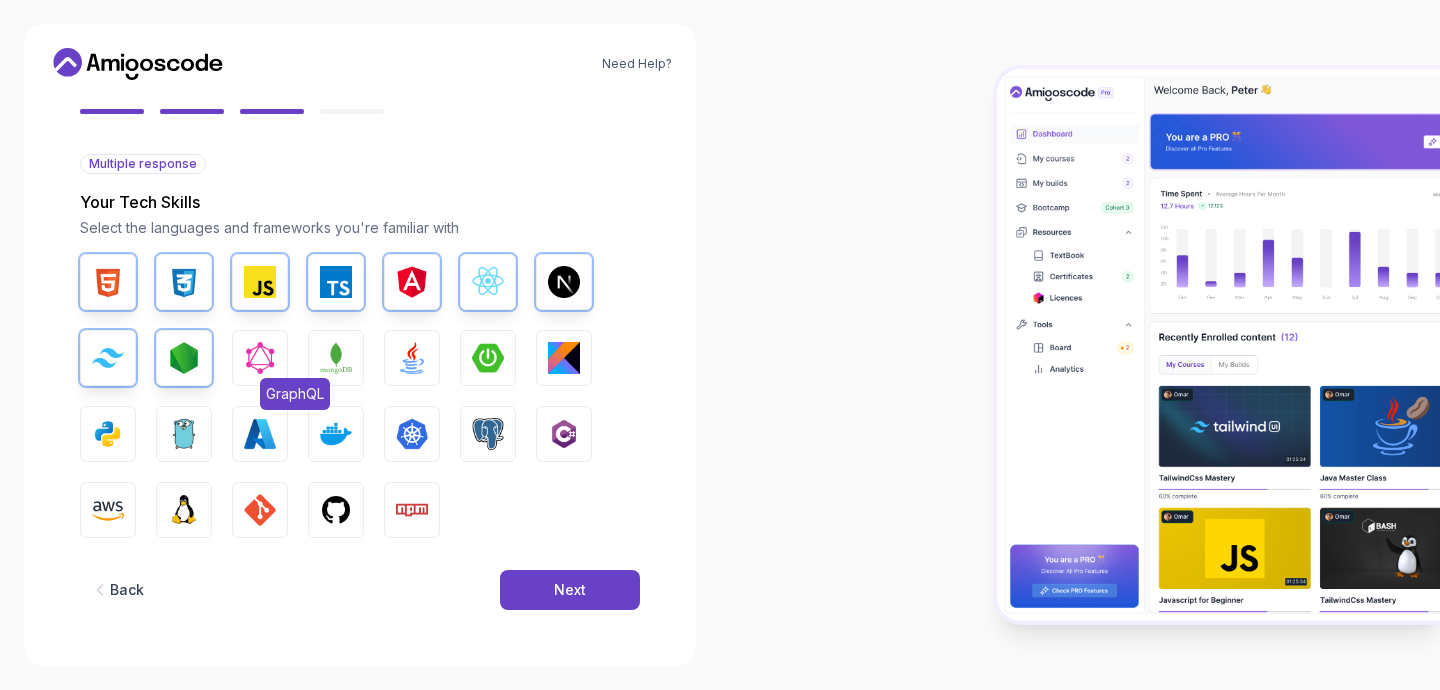 click at bounding box center (260, 358) 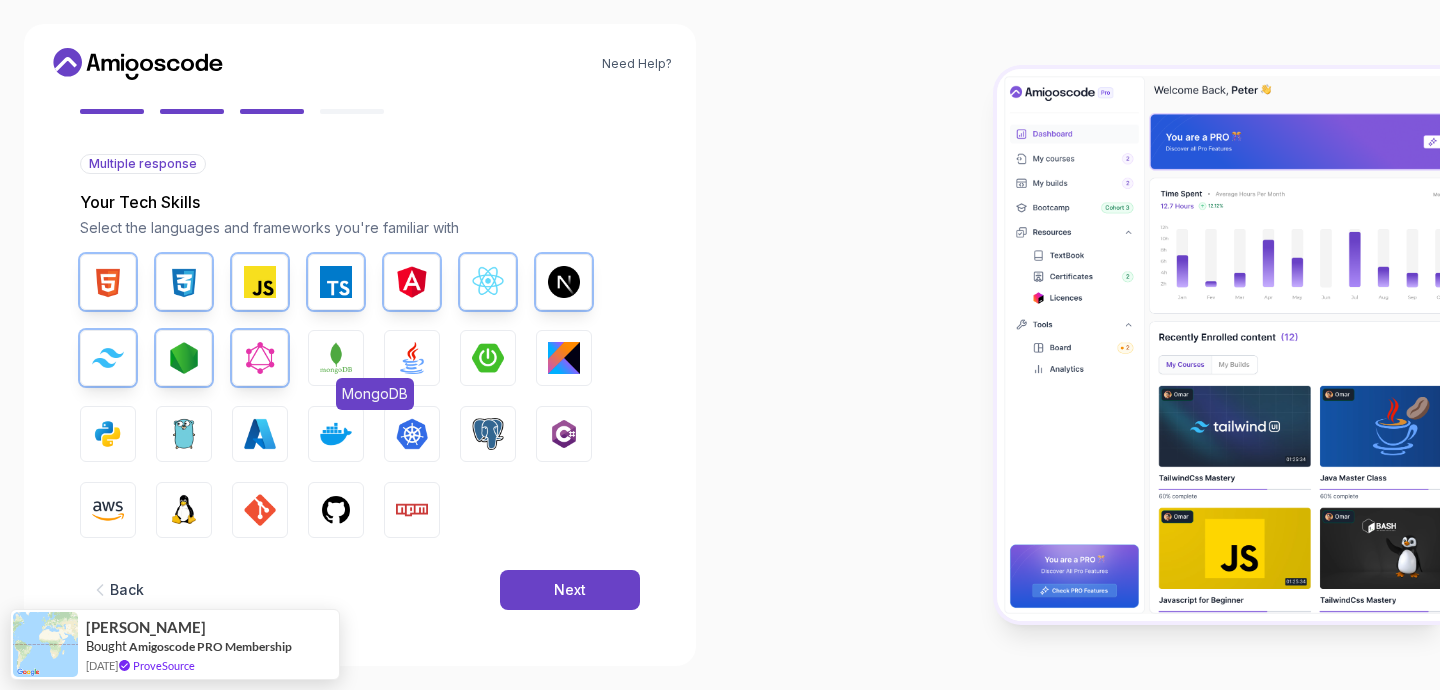 click at bounding box center (336, 358) 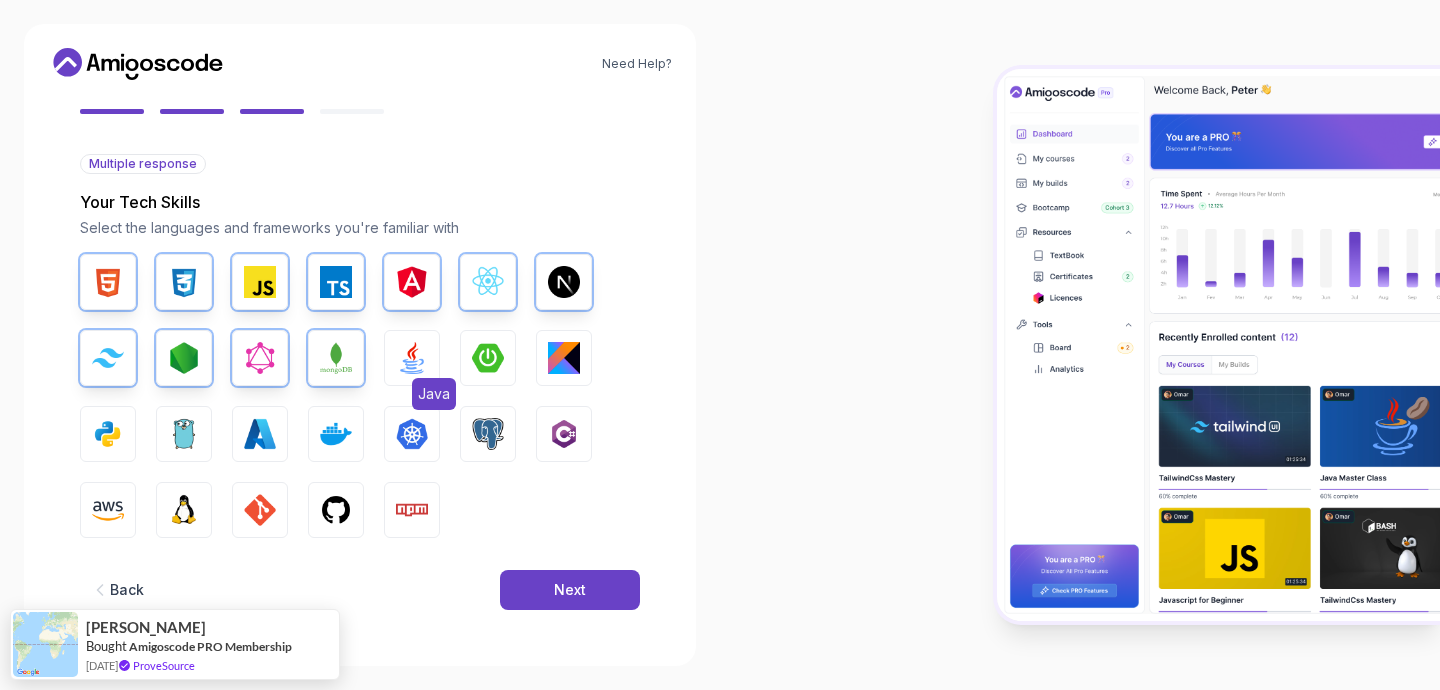 click at bounding box center (412, 358) 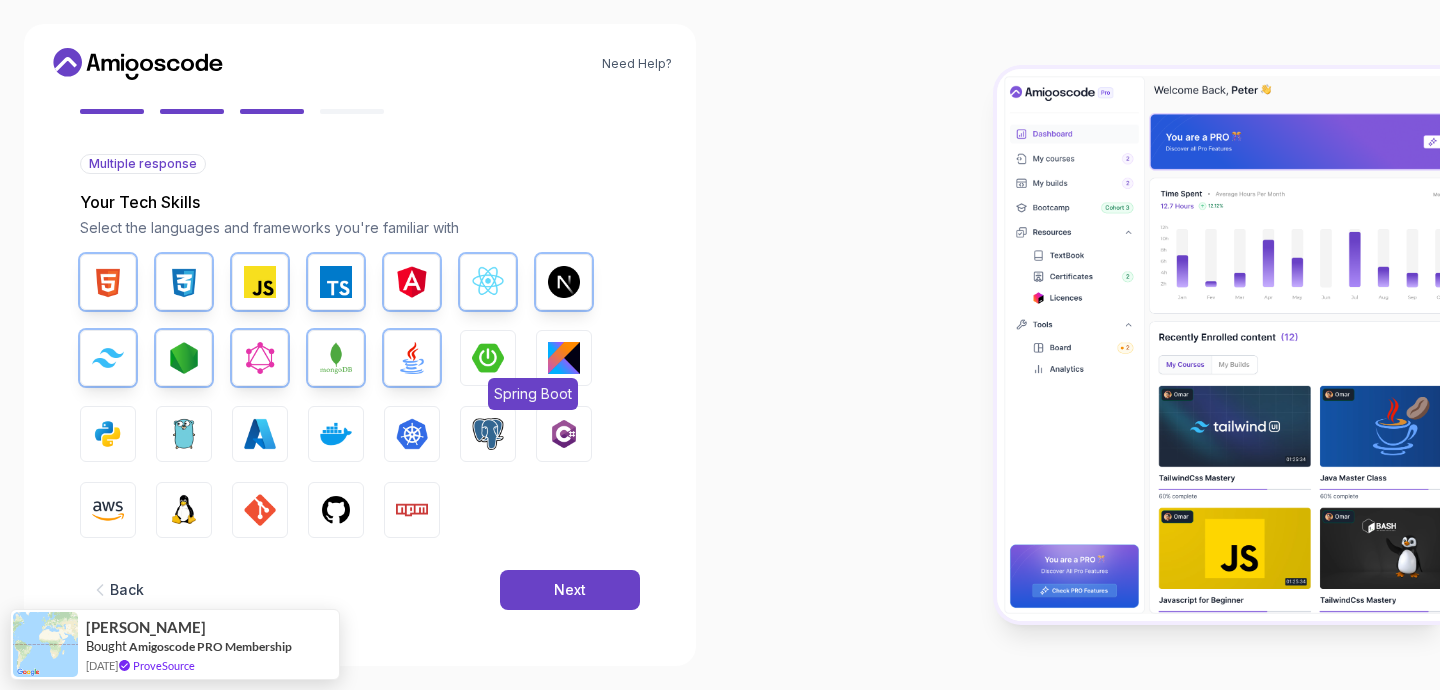 click at bounding box center (488, 358) 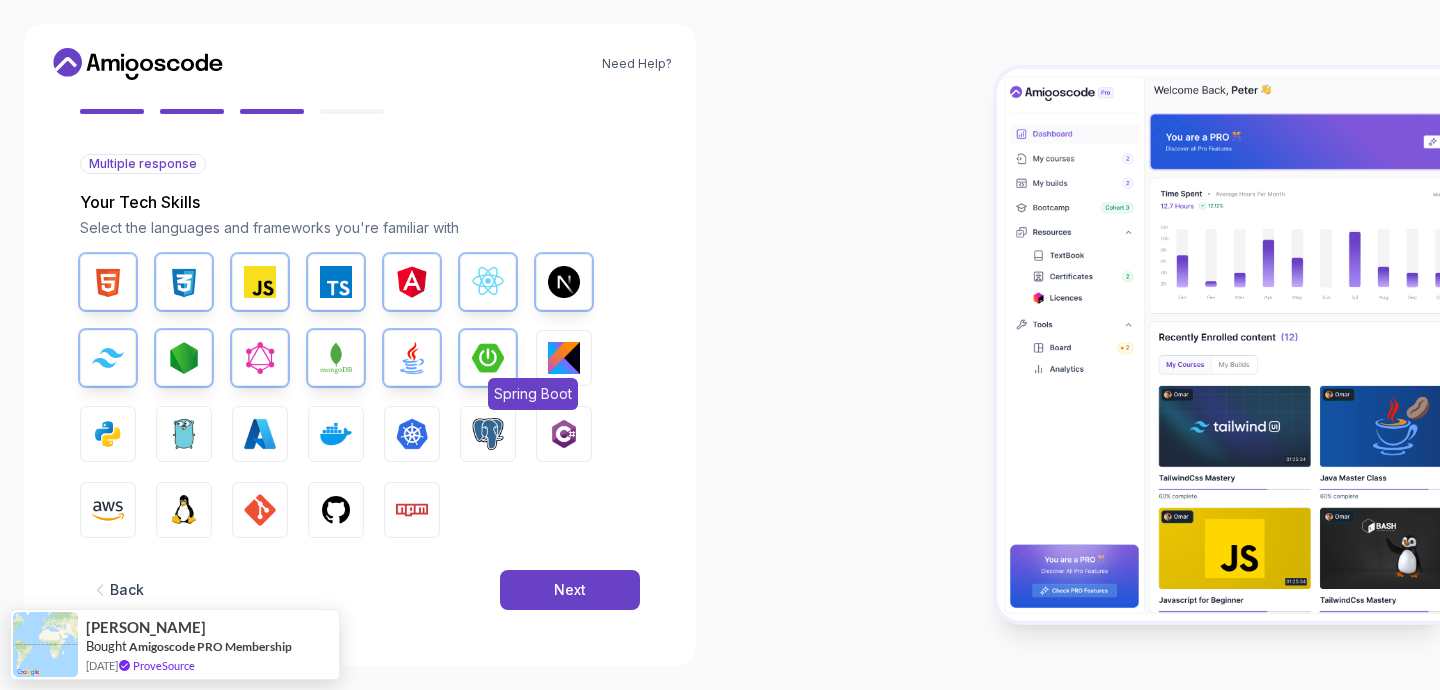 click at bounding box center (488, 358) 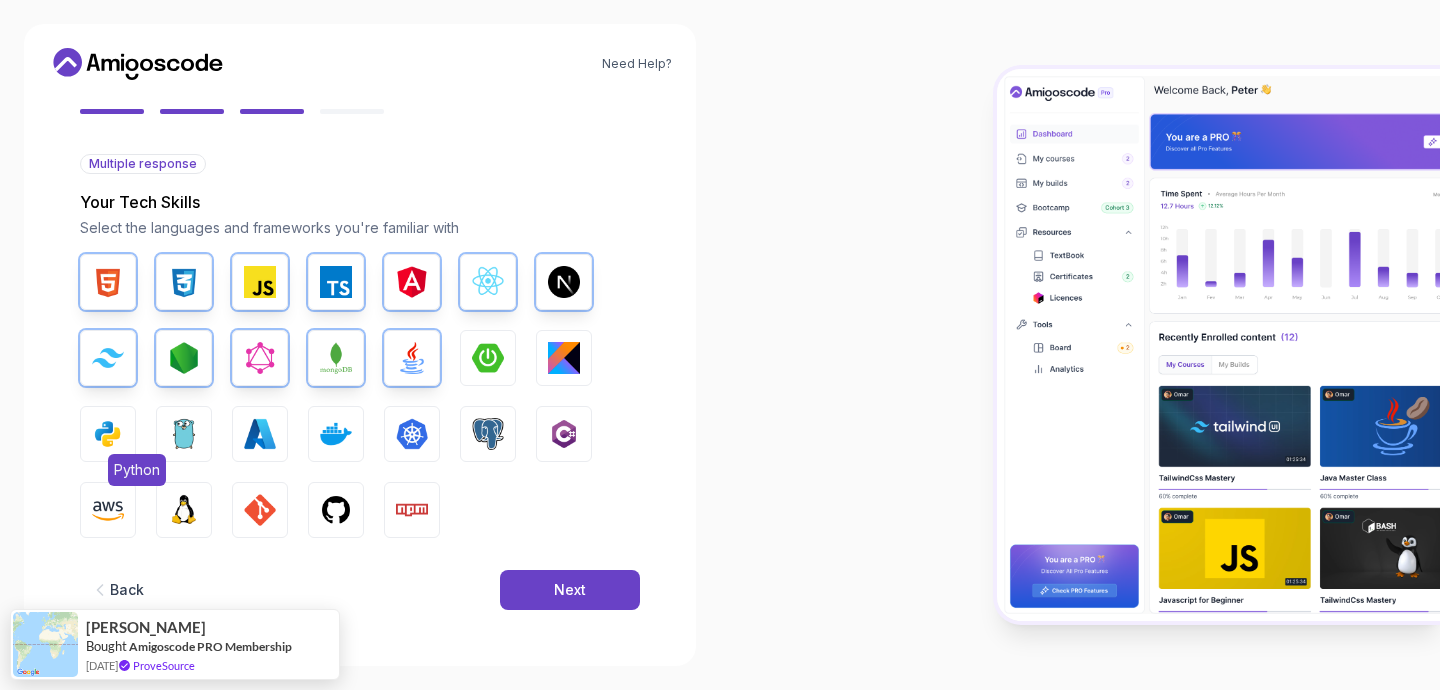 click at bounding box center (108, 434) 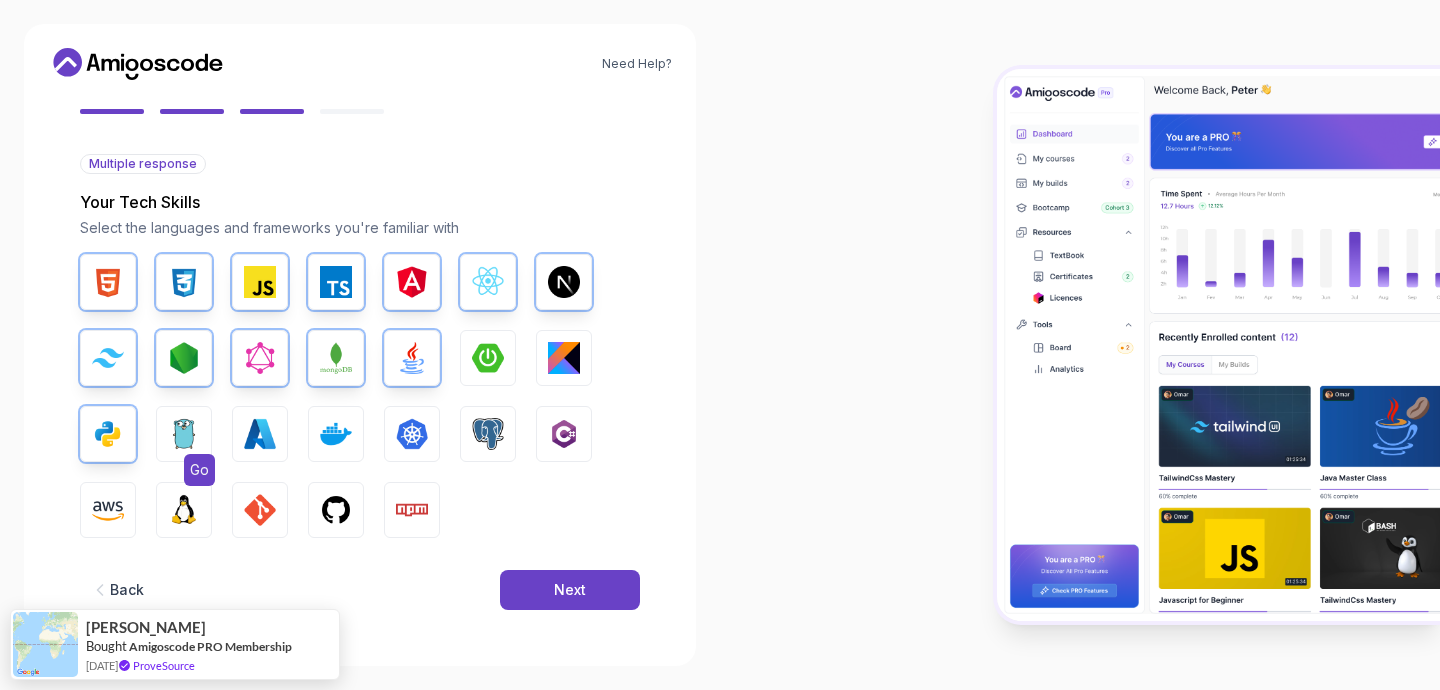 click at bounding box center [184, 434] 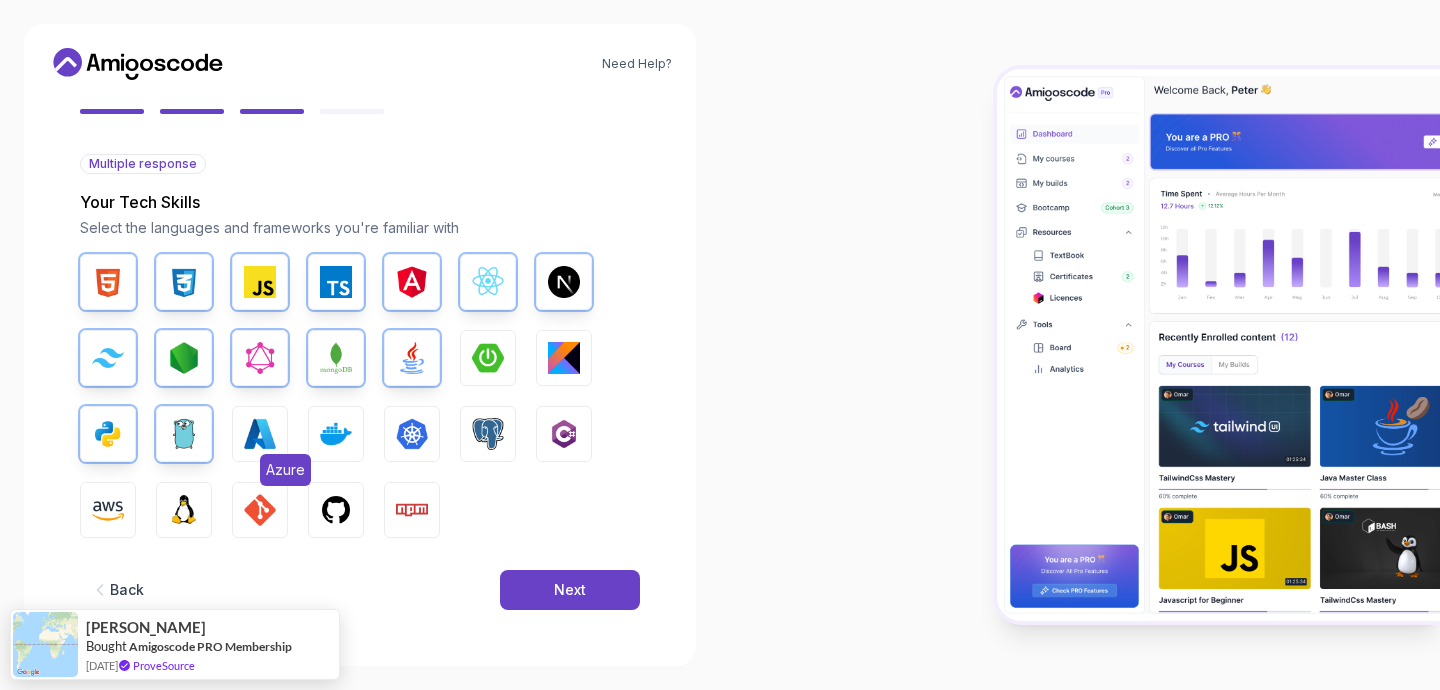 click at bounding box center (260, 434) 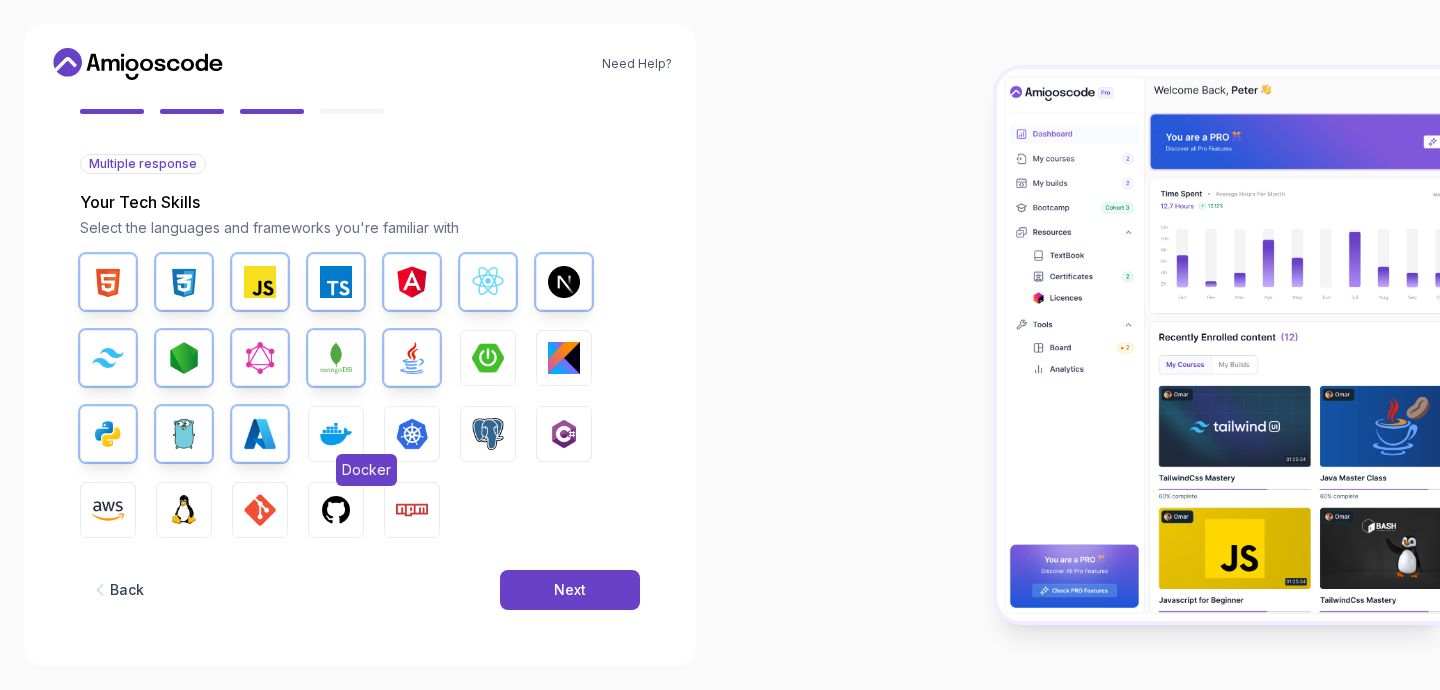 click at bounding box center (336, 434) 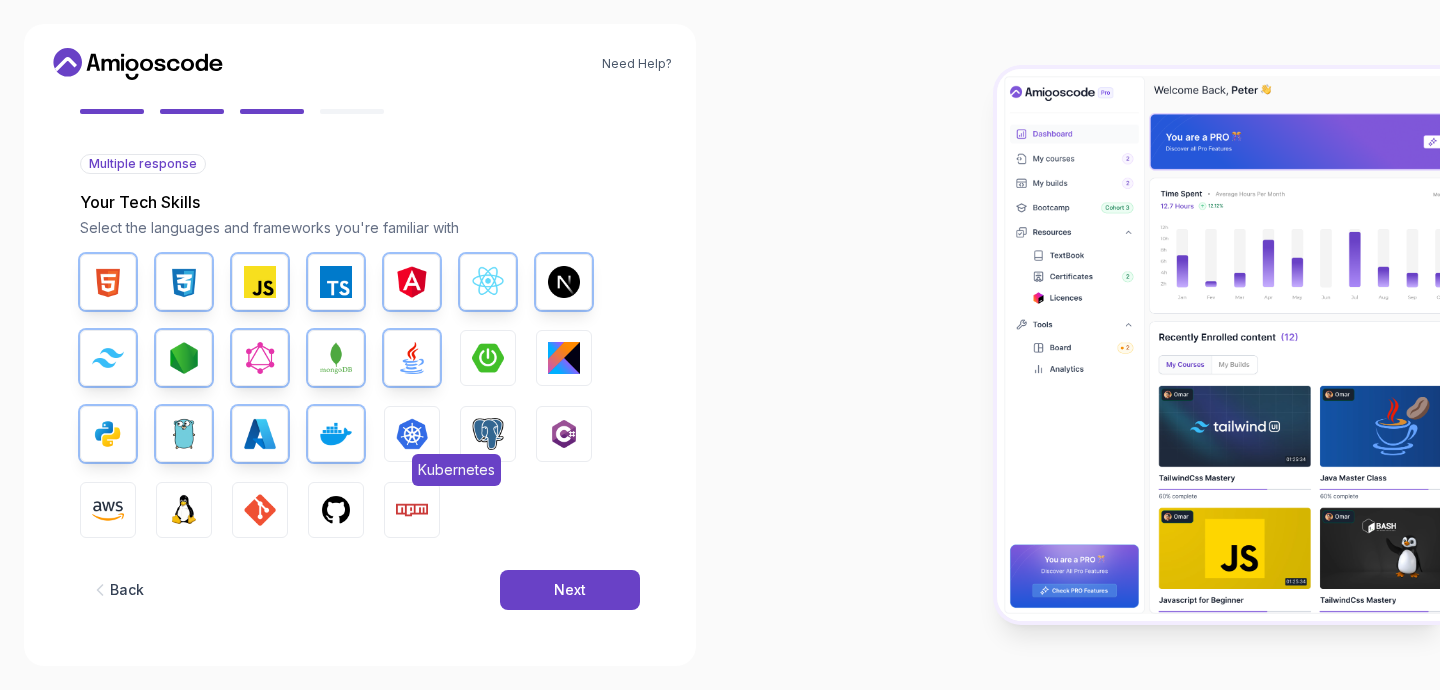 click at bounding box center [412, 434] 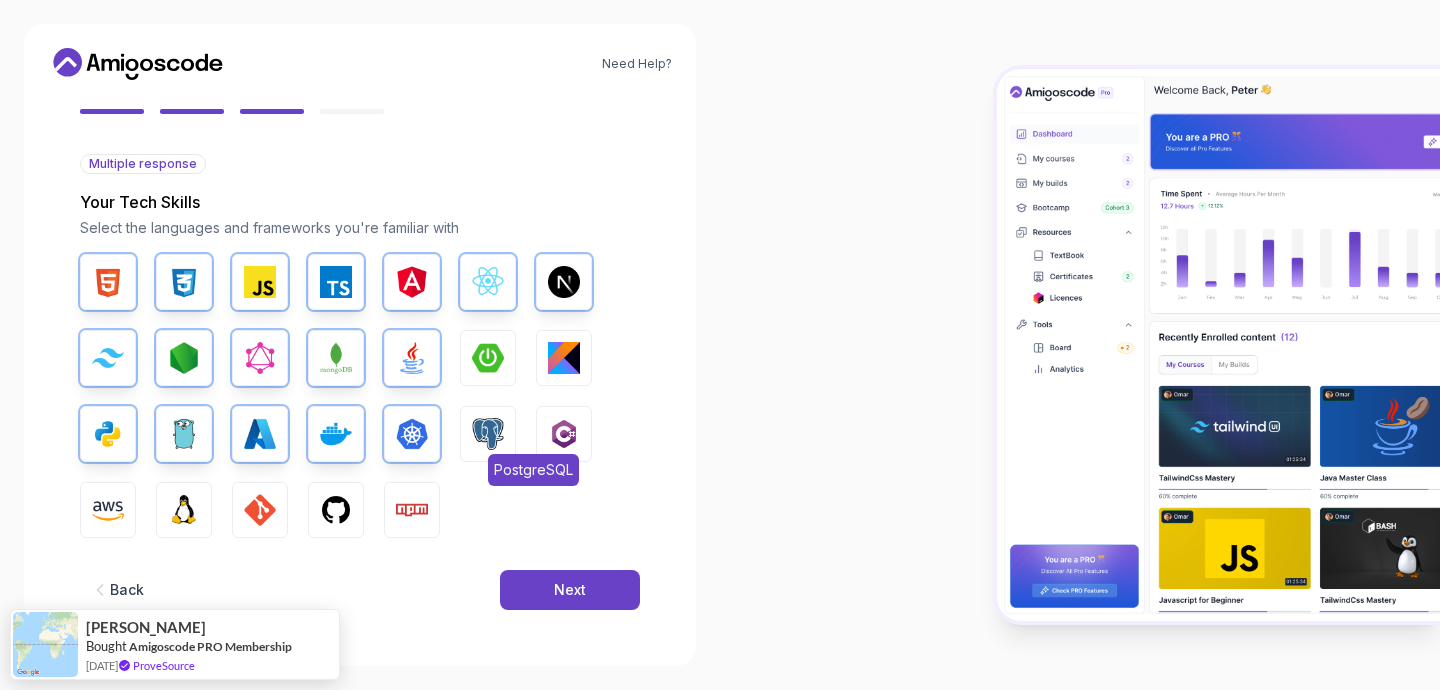 click at bounding box center [488, 434] 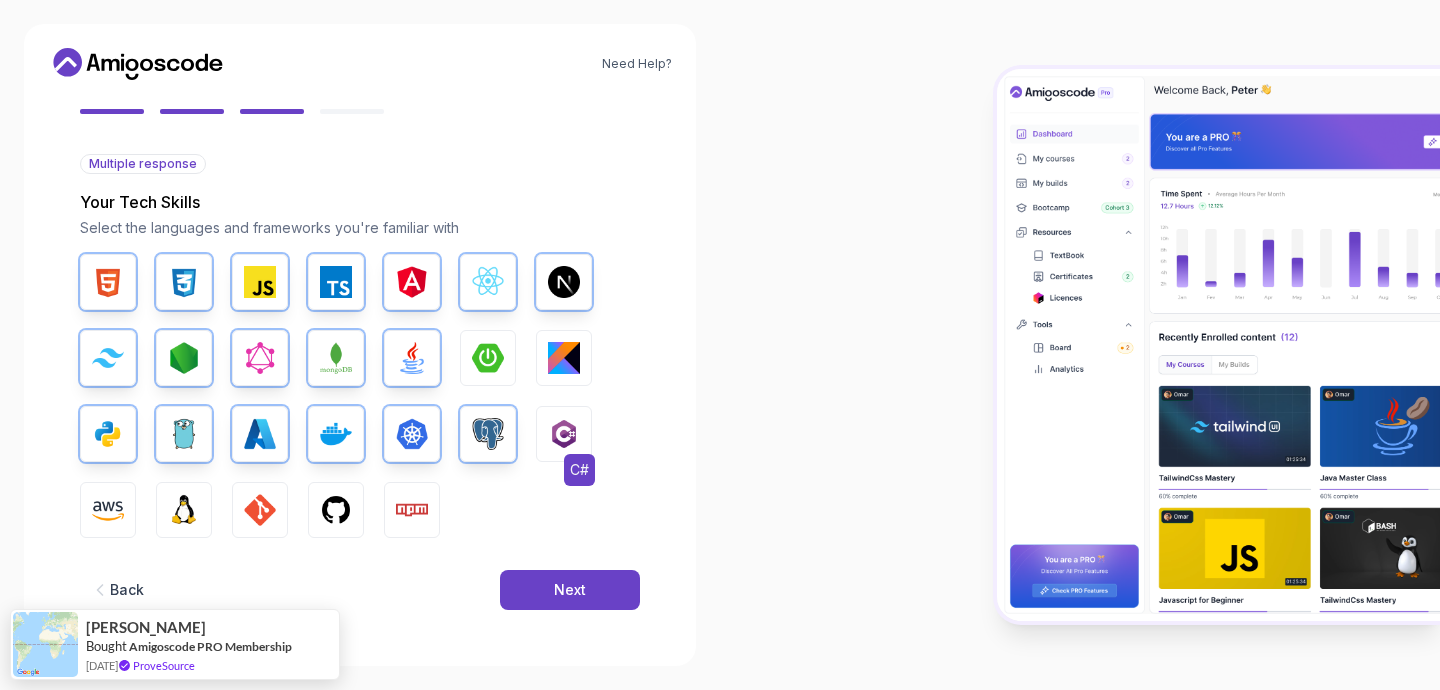 click at bounding box center [564, 434] 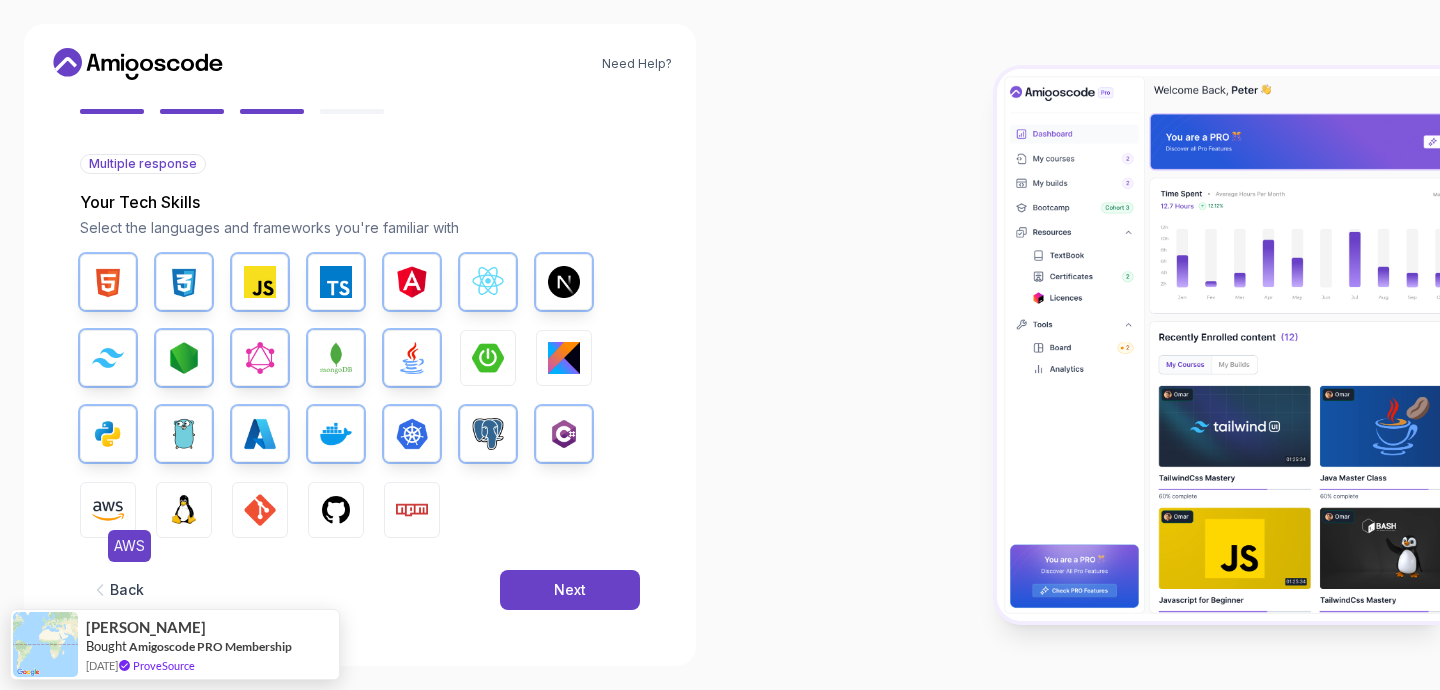 click at bounding box center (108, 510) 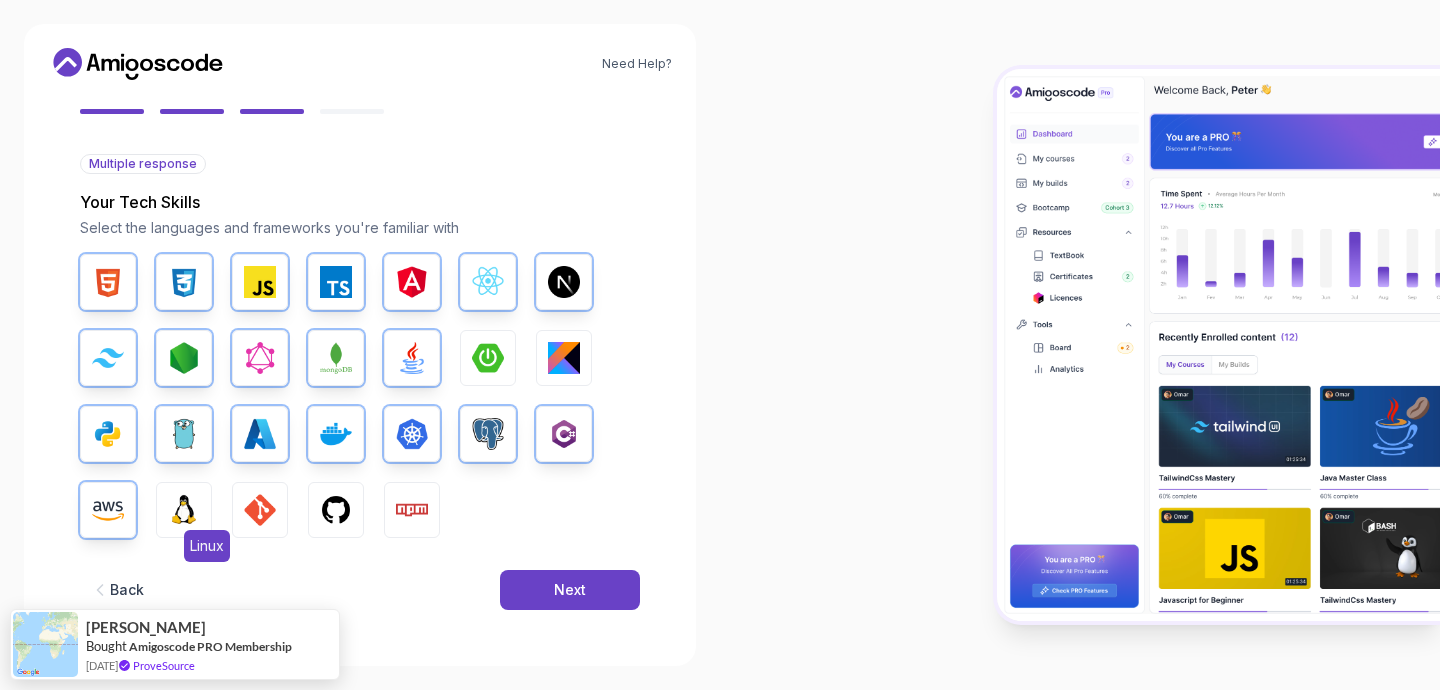 click at bounding box center (184, 510) 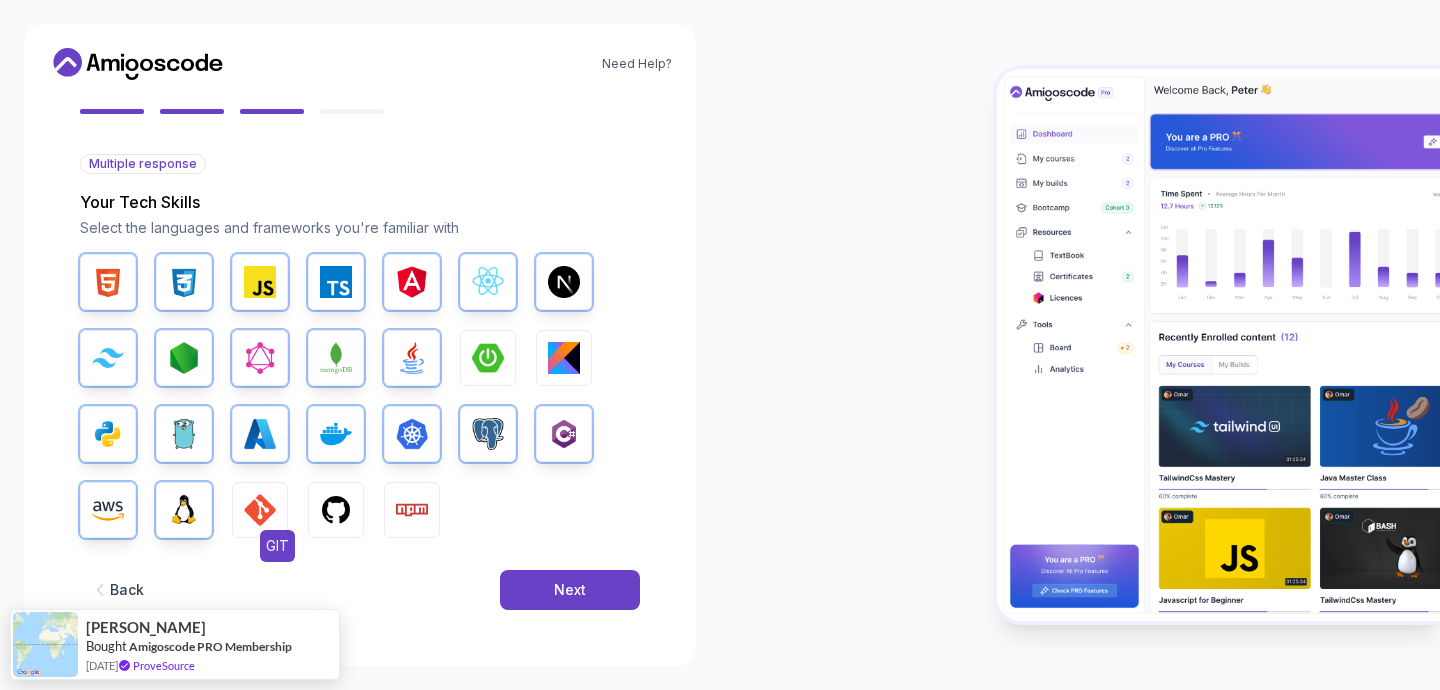 click at bounding box center (260, 510) 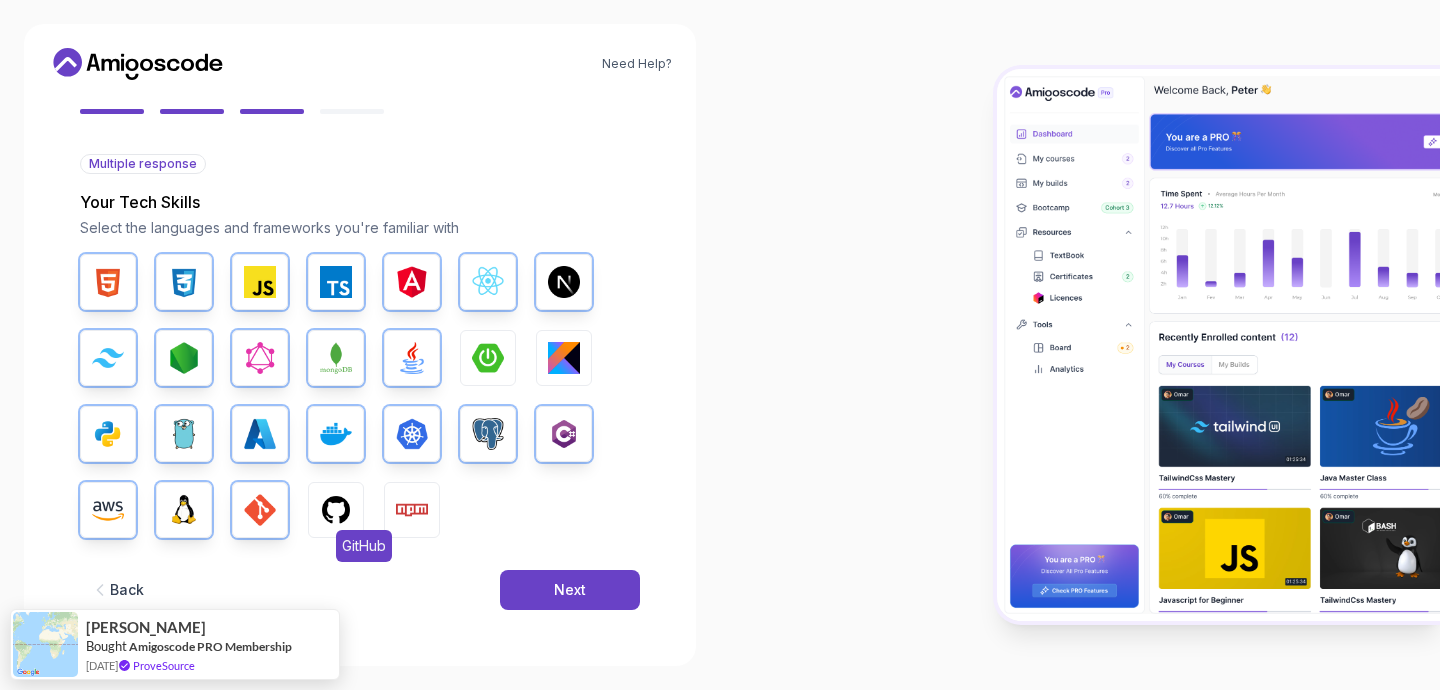 click at bounding box center [336, 510] 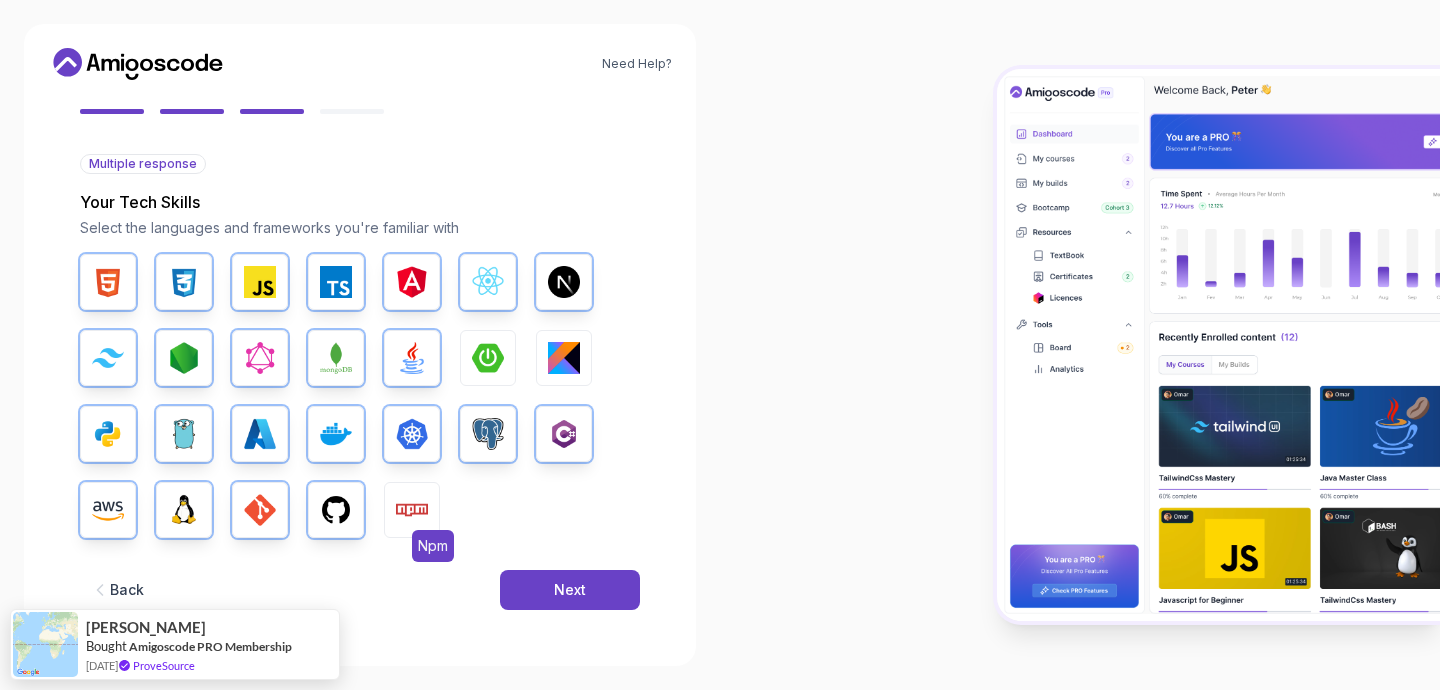 click at bounding box center (412, 510) 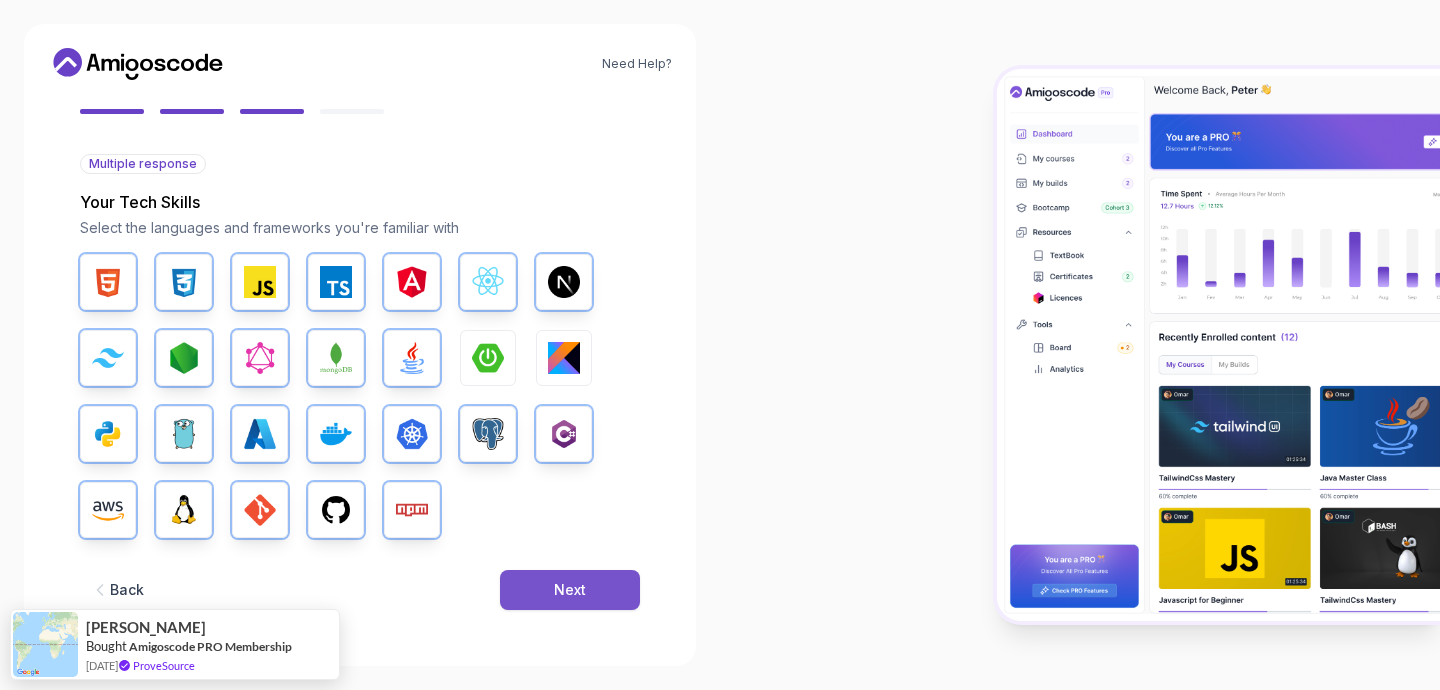 click on "Next" at bounding box center [570, 590] 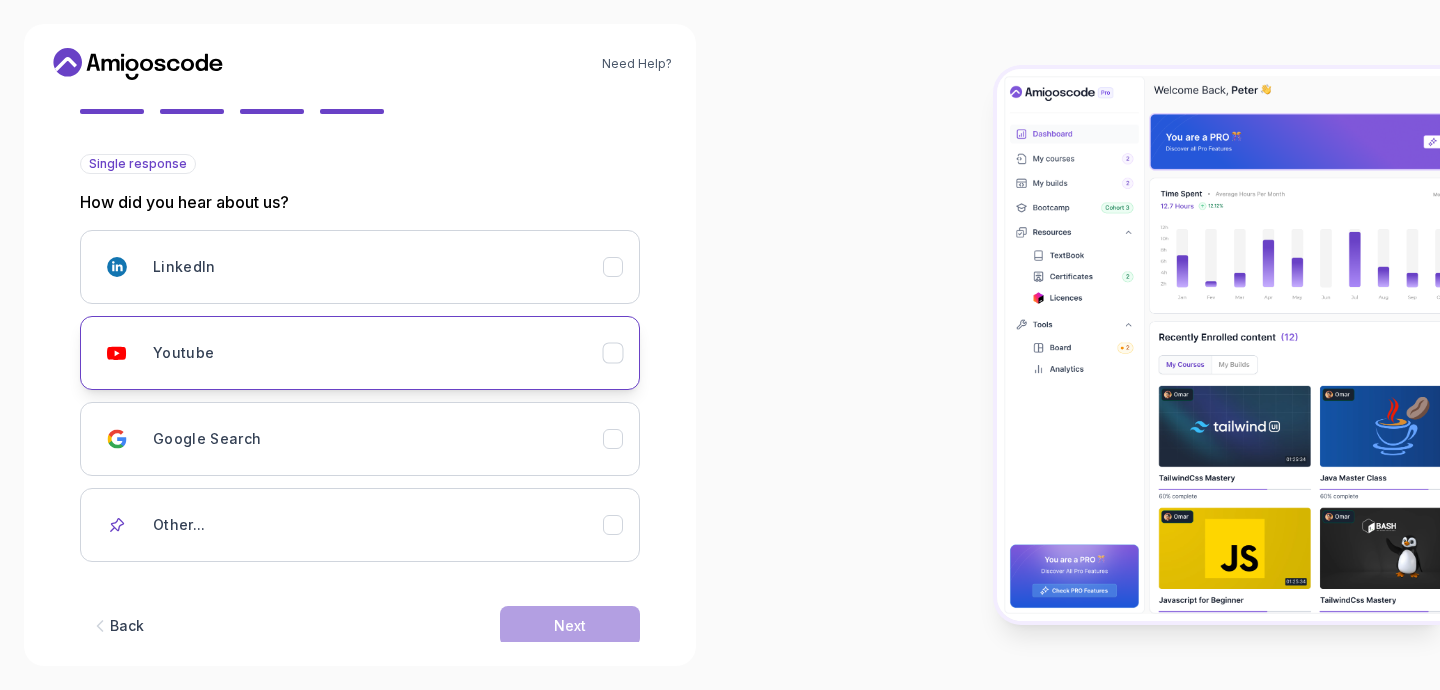 click 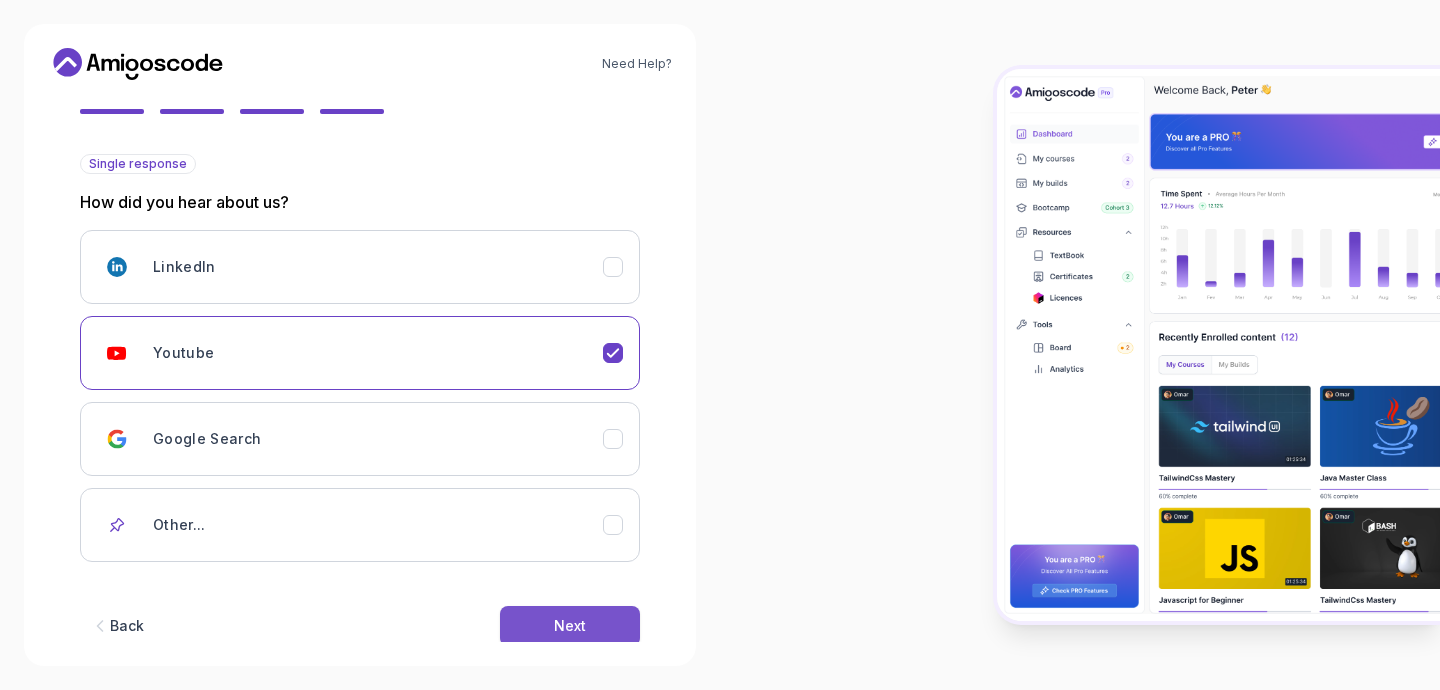 click on "Next" at bounding box center (570, 626) 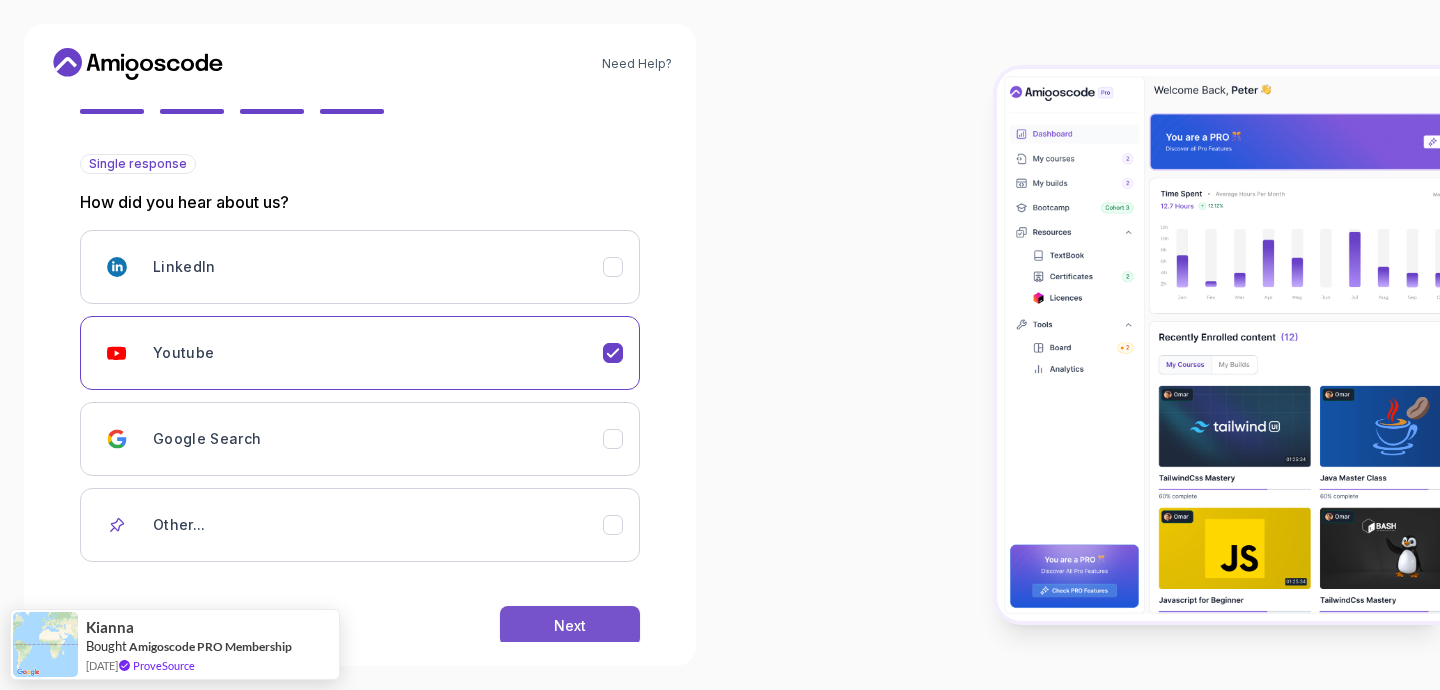 scroll, scrollTop: 0, scrollLeft: 0, axis: both 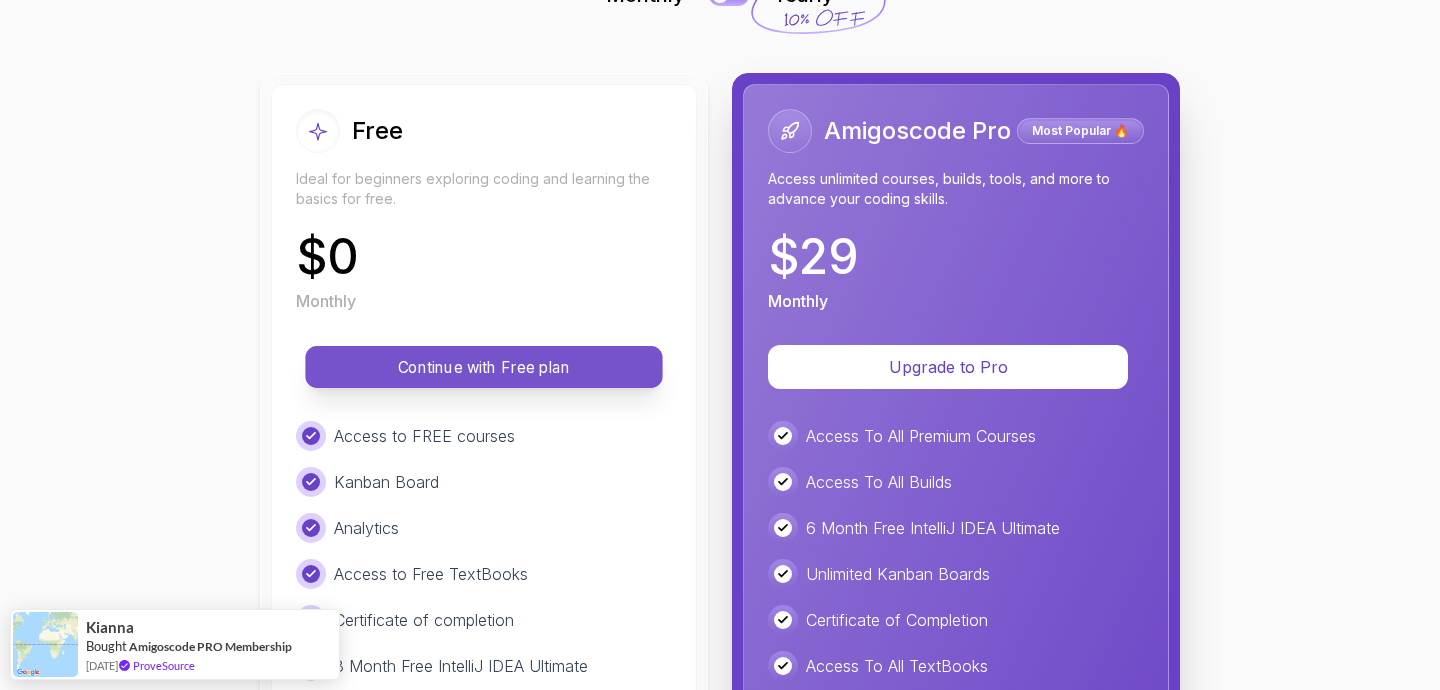 click on "Continue with Free plan" at bounding box center (484, 367) 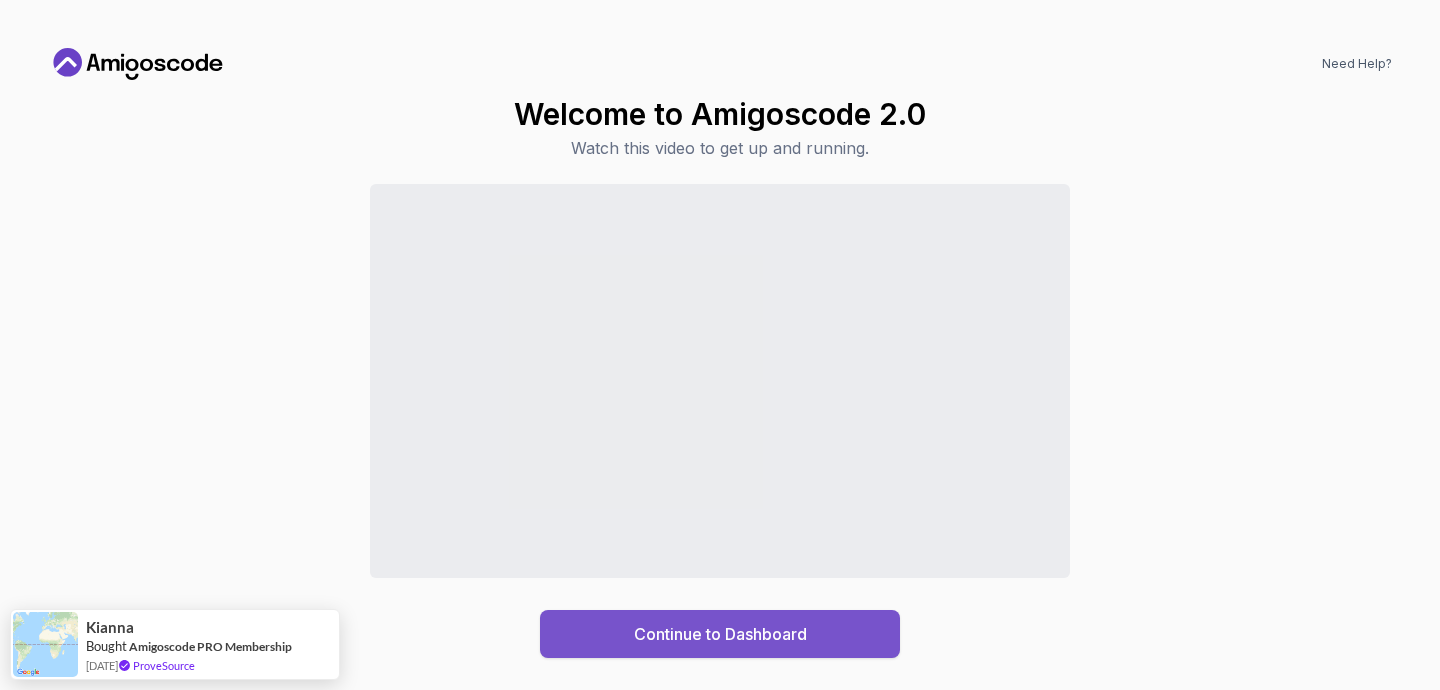 click on "Continue to Dashboard" at bounding box center (720, 634) 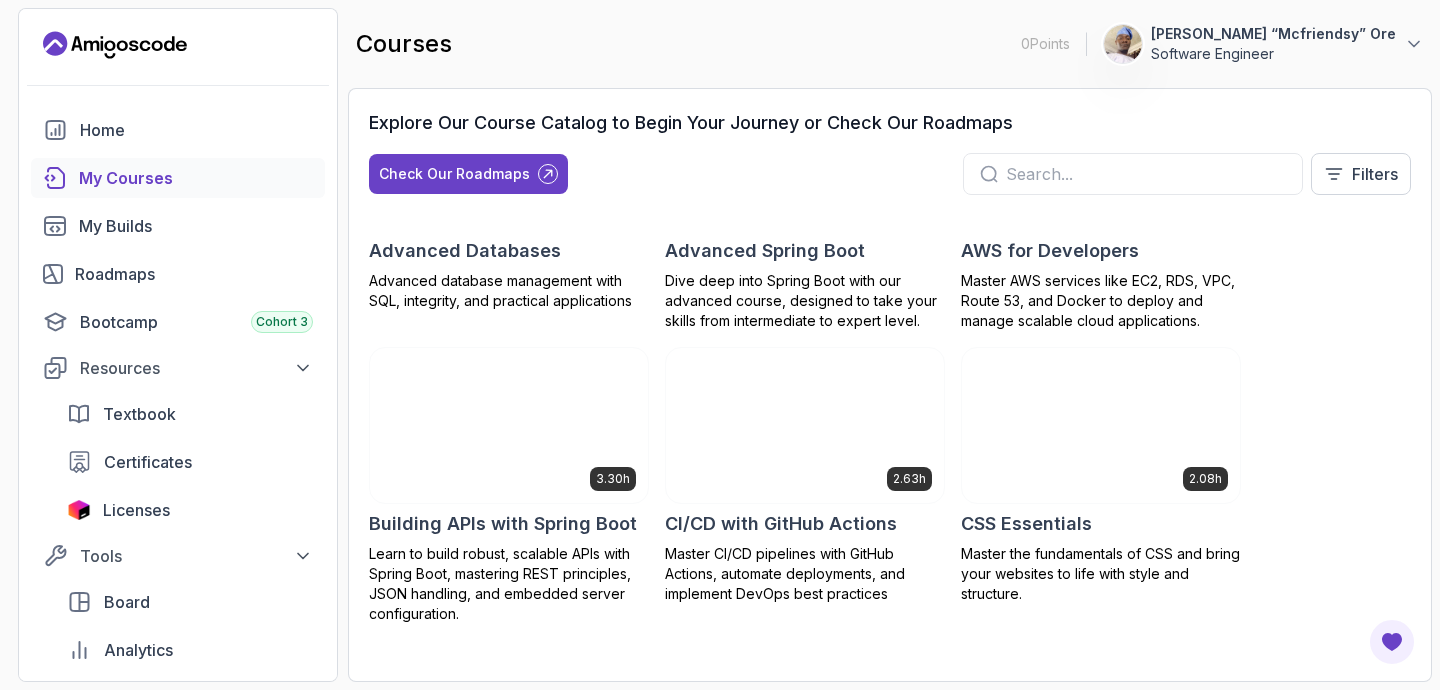 scroll, scrollTop: 187, scrollLeft: 0, axis: vertical 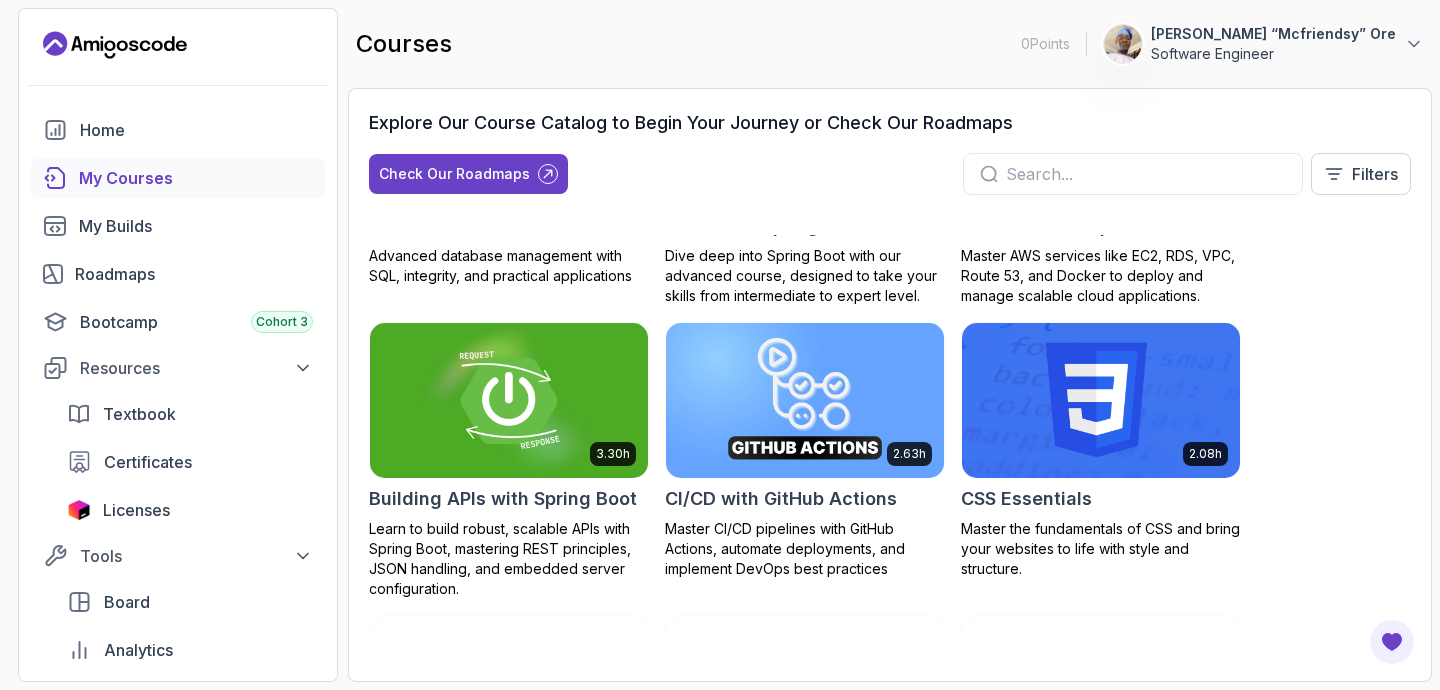 click at bounding box center (509, 400) 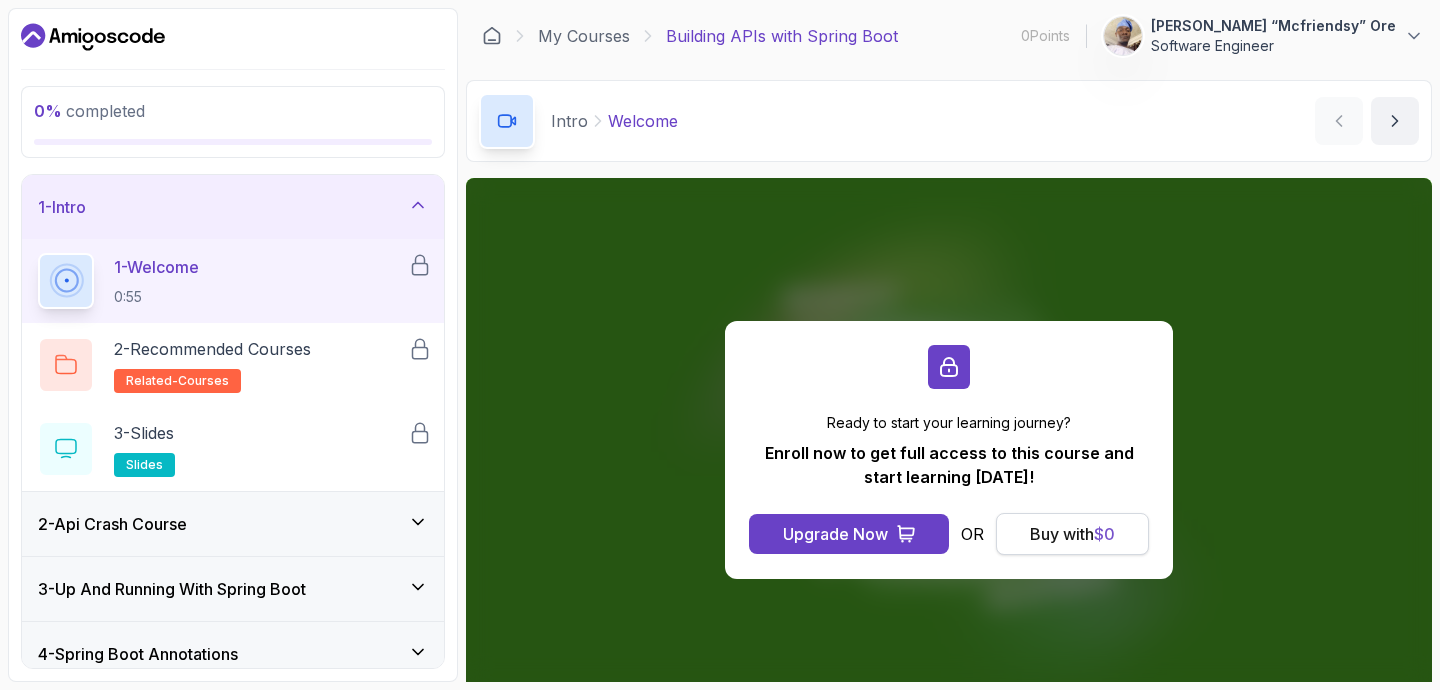 click on "Buy with  $ 0" at bounding box center [1072, 534] 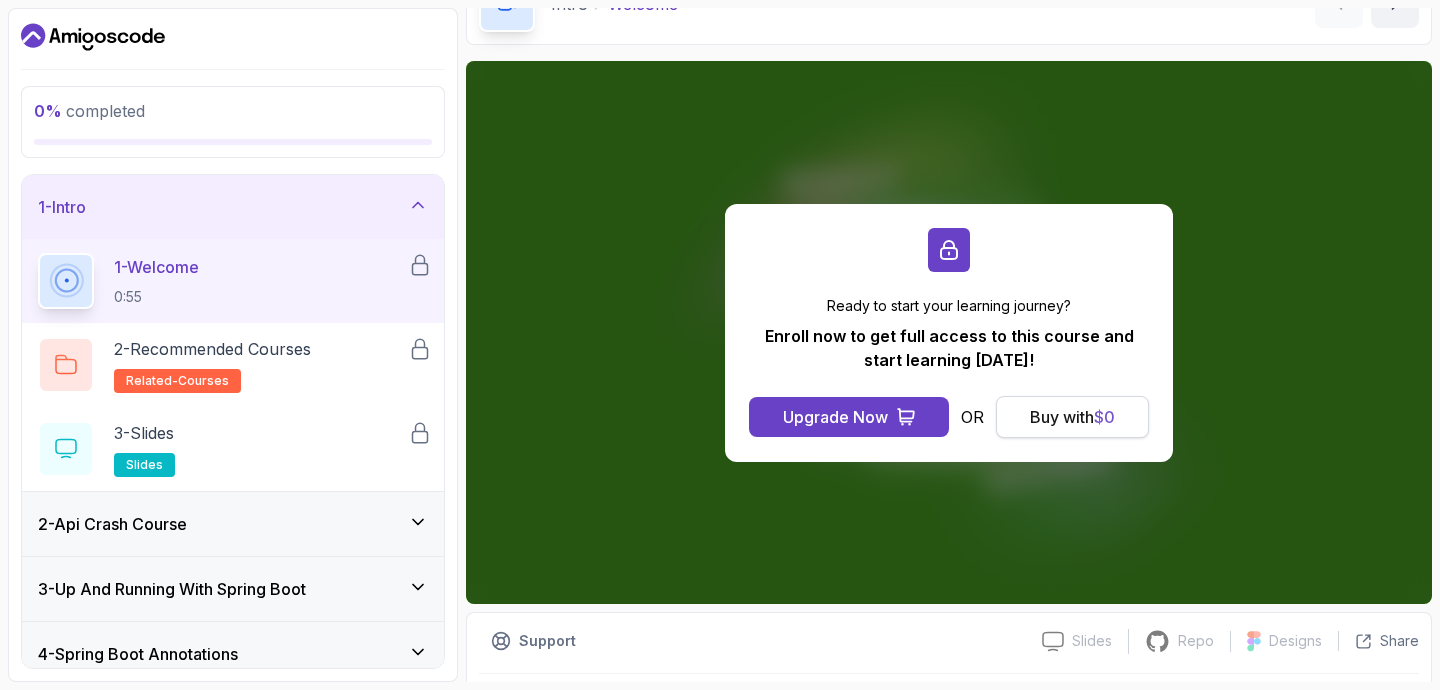 scroll, scrollTop: 178, scrollLeft: 0, axis: vertical 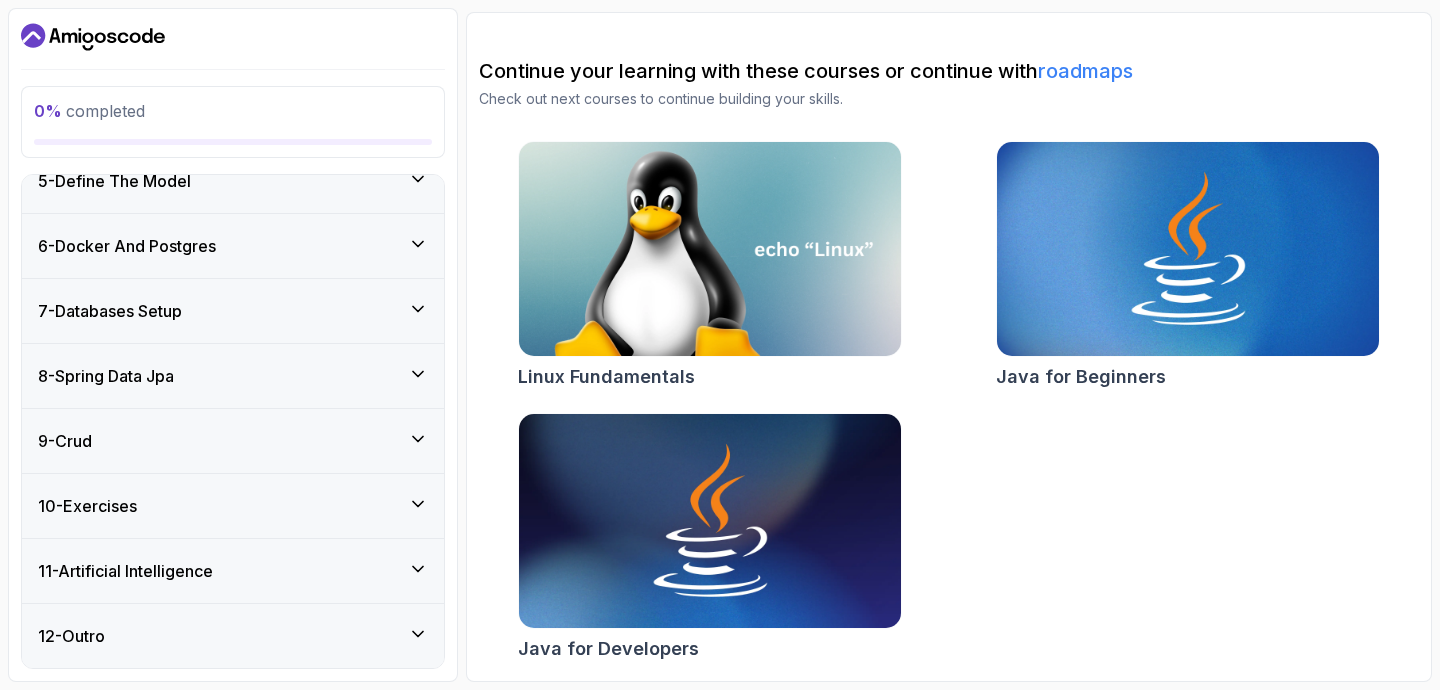 click on "8  -  Spring Data Jpa" at bounding box center [233, 376] 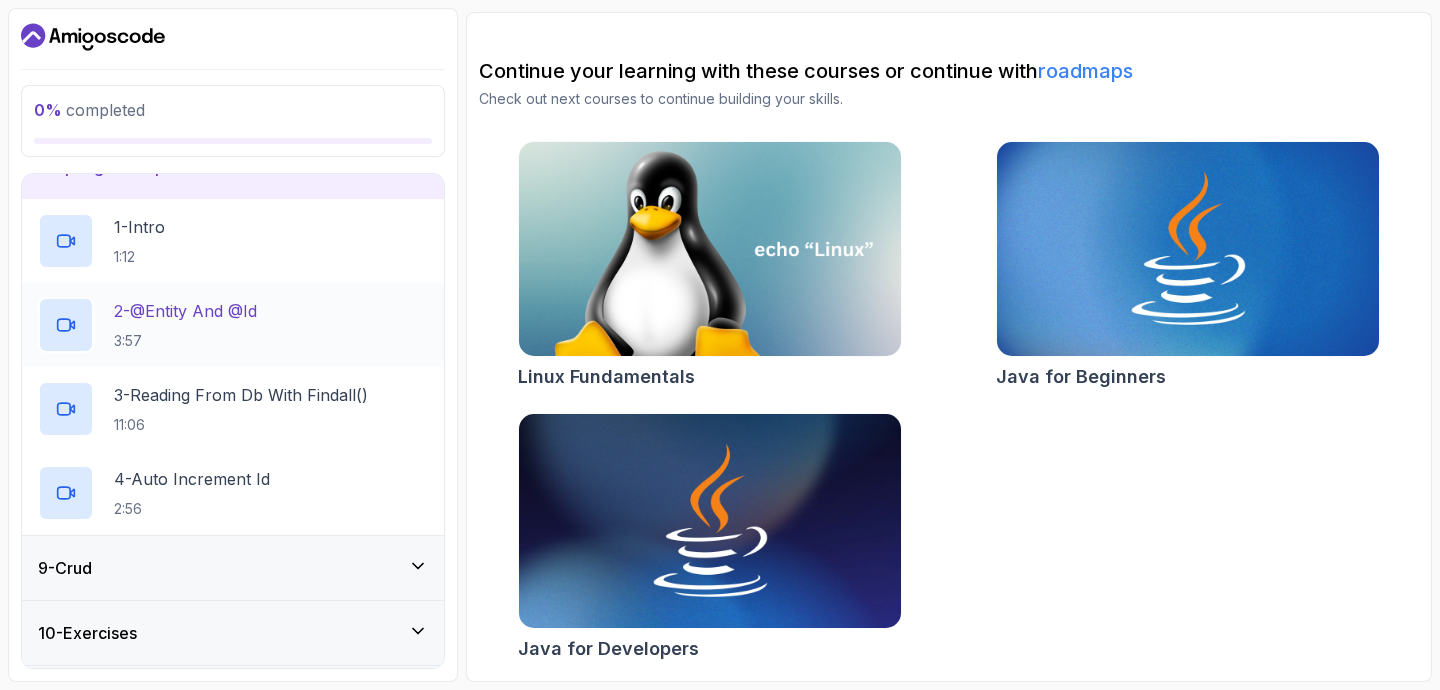 scroll, scrollTop: 505, scrollLeft: 0, axis: vertical 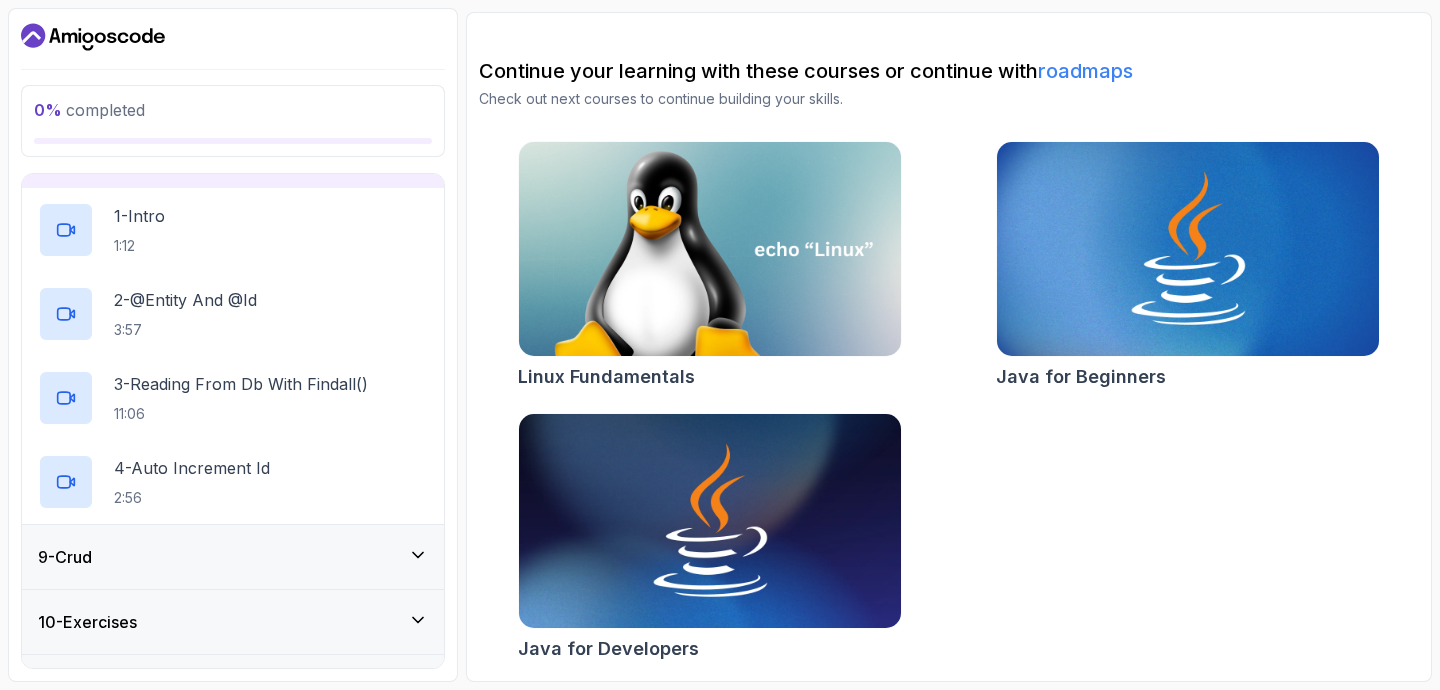 click on "9  -  Crud" at bounding box center [233, 557] 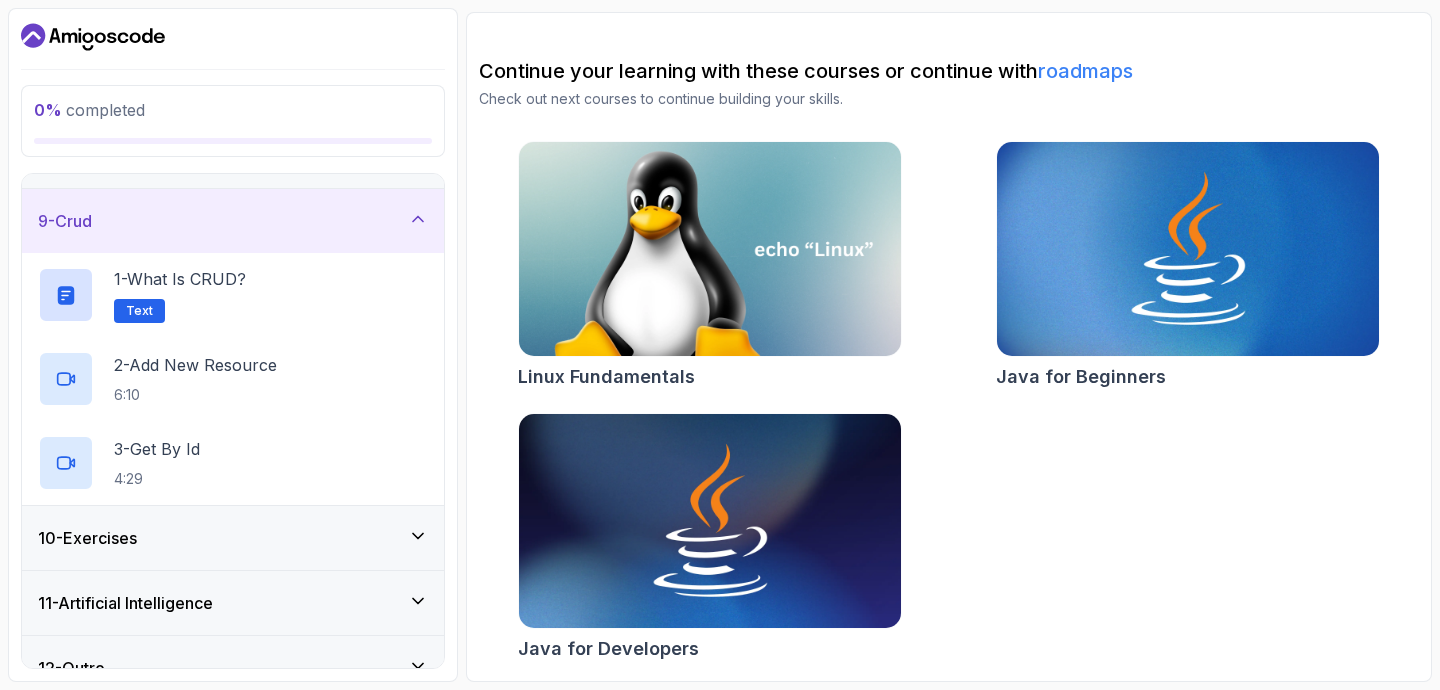click on "10  -  Exercises" at bounding box center (233, 538) 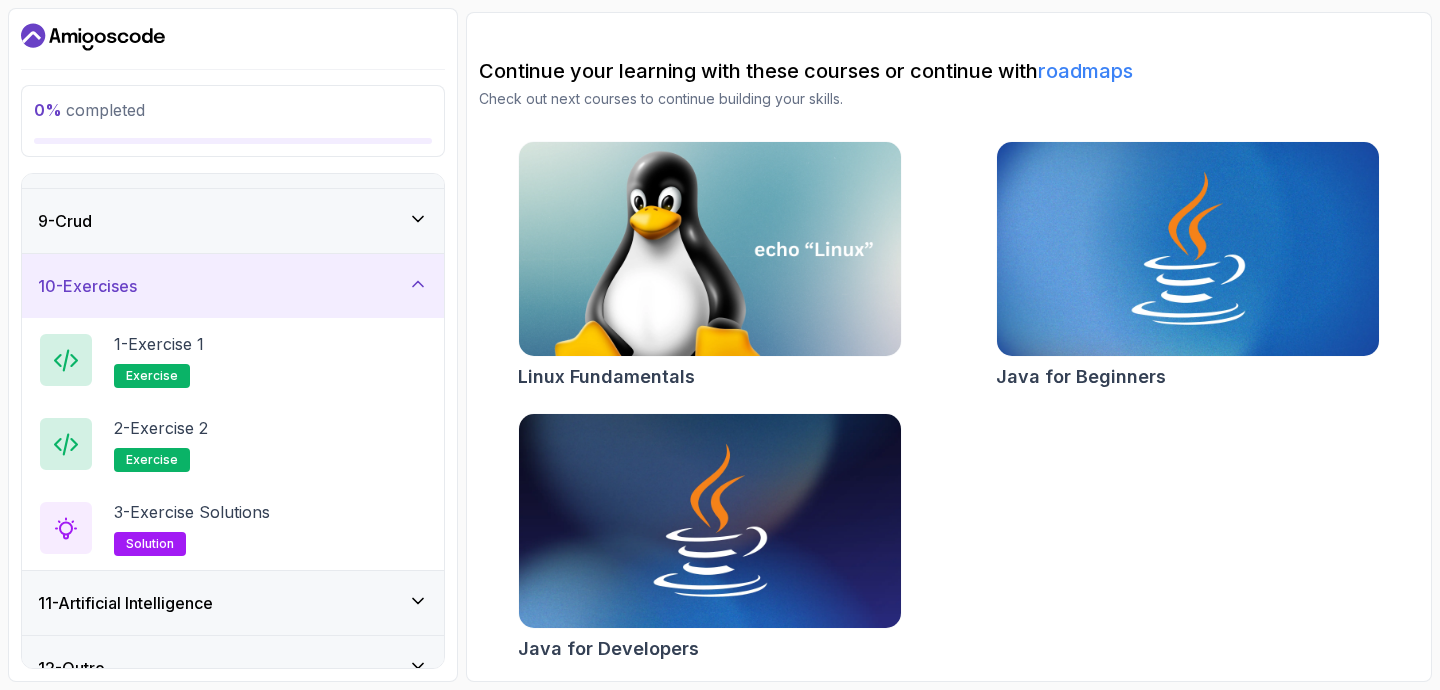click on "11  -  Artificial Intelligence" at bounding box center [233, 603] 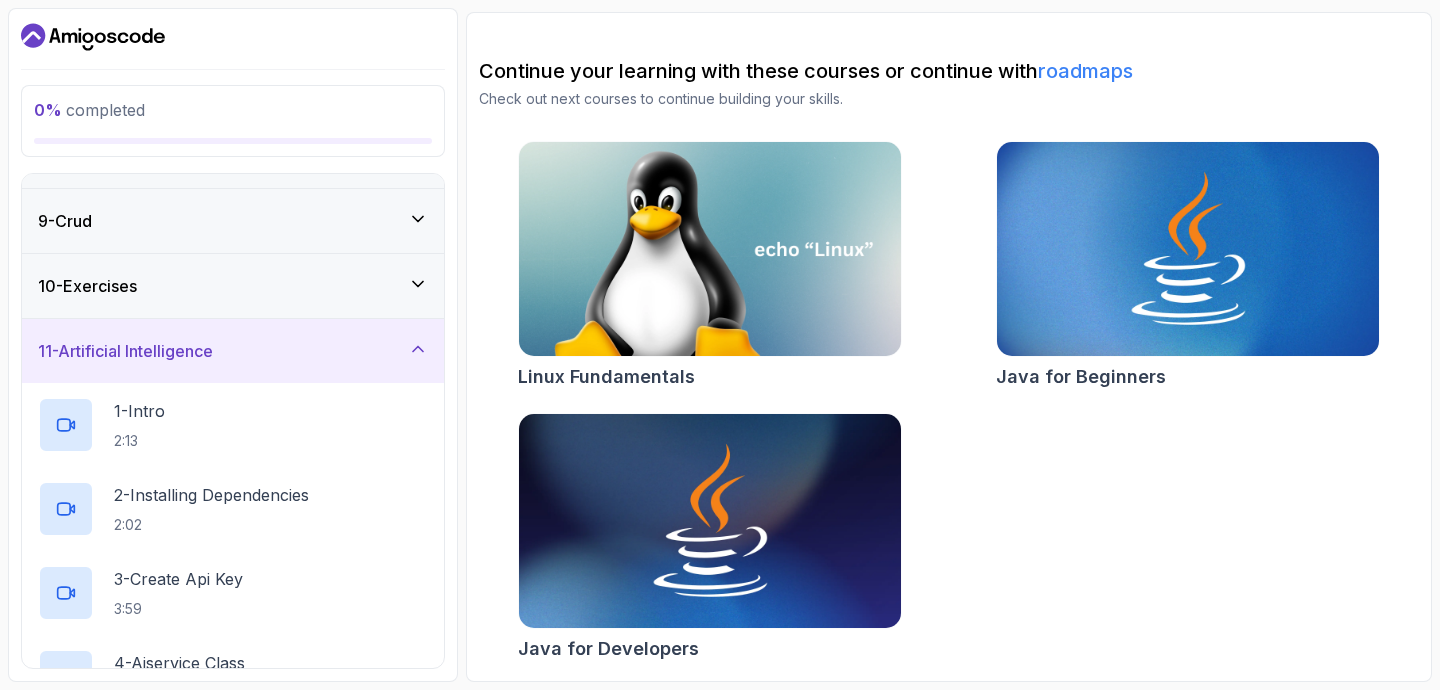 click on "11  -  Artificial Intelligence" at bounding box center [233, 351] 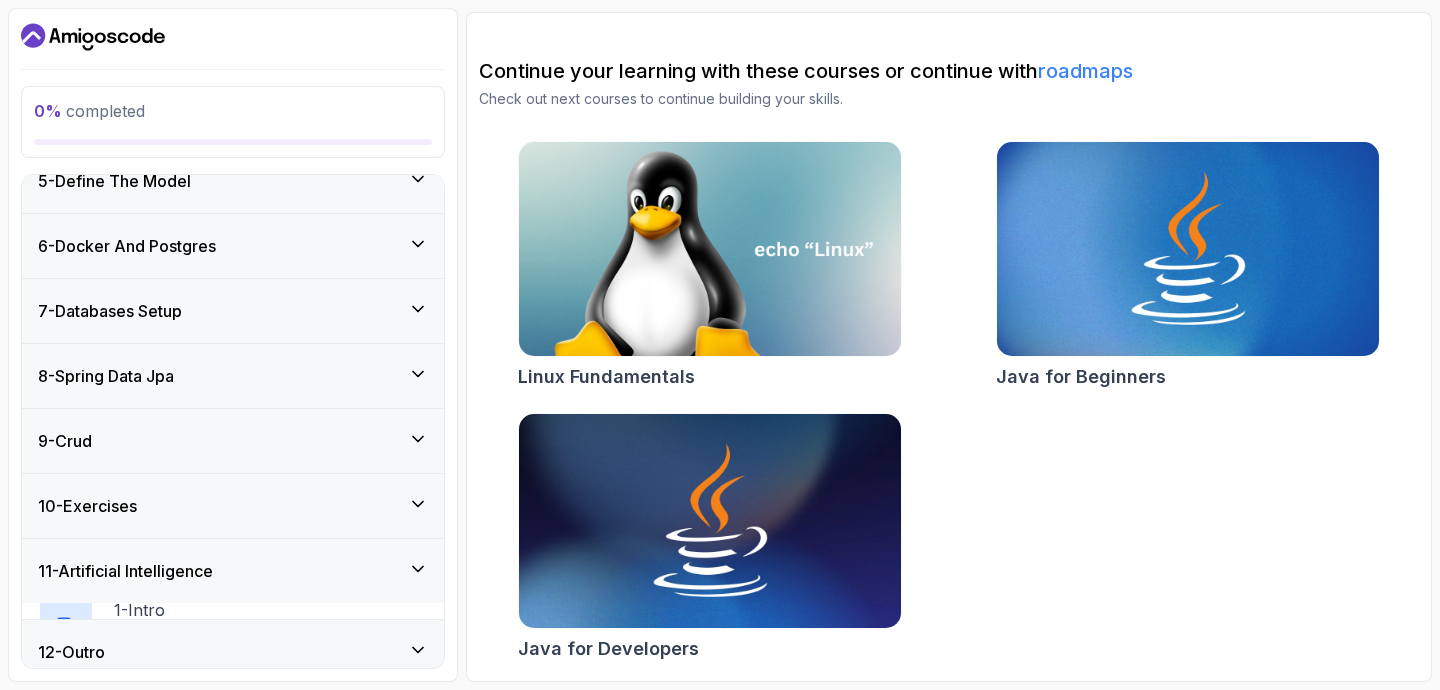 scroll, scrollTop: 286, scrollLeft: 0, axis: vertical 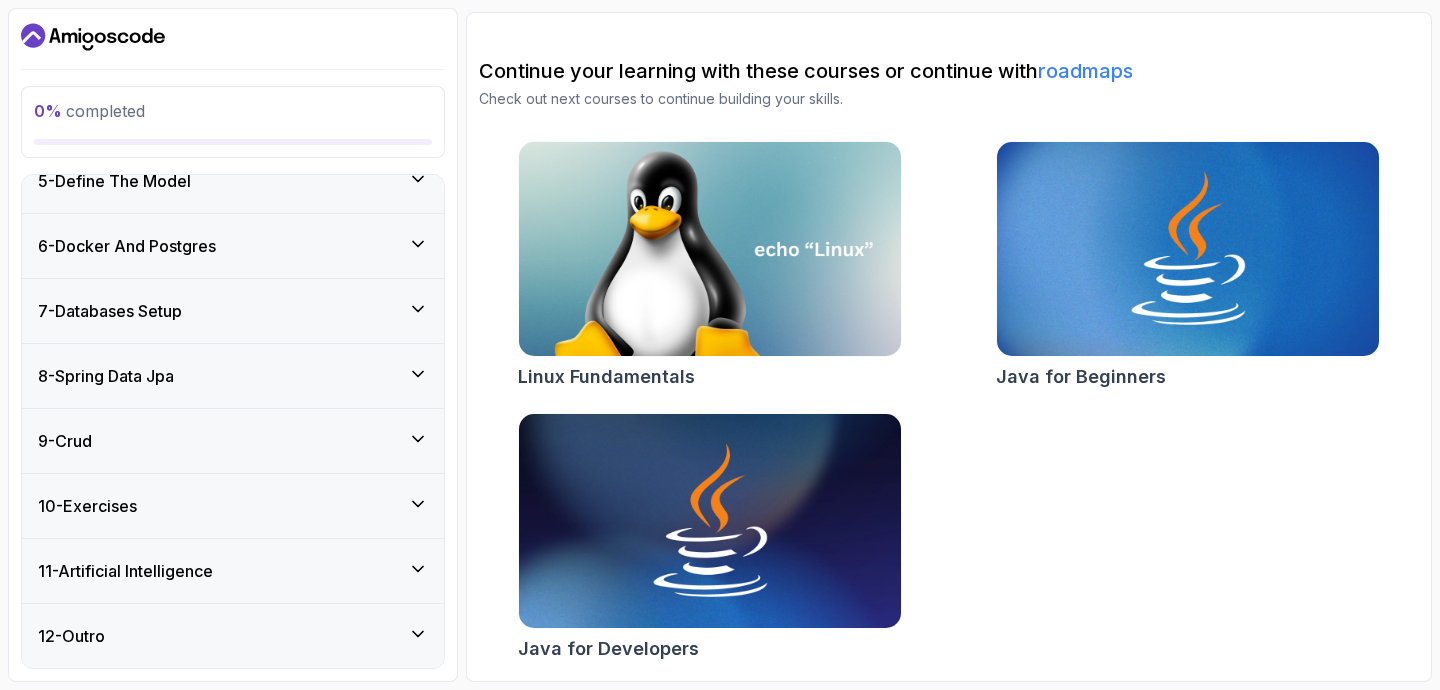 click on "10  -  Exercises" at bounding box center (233, 506) 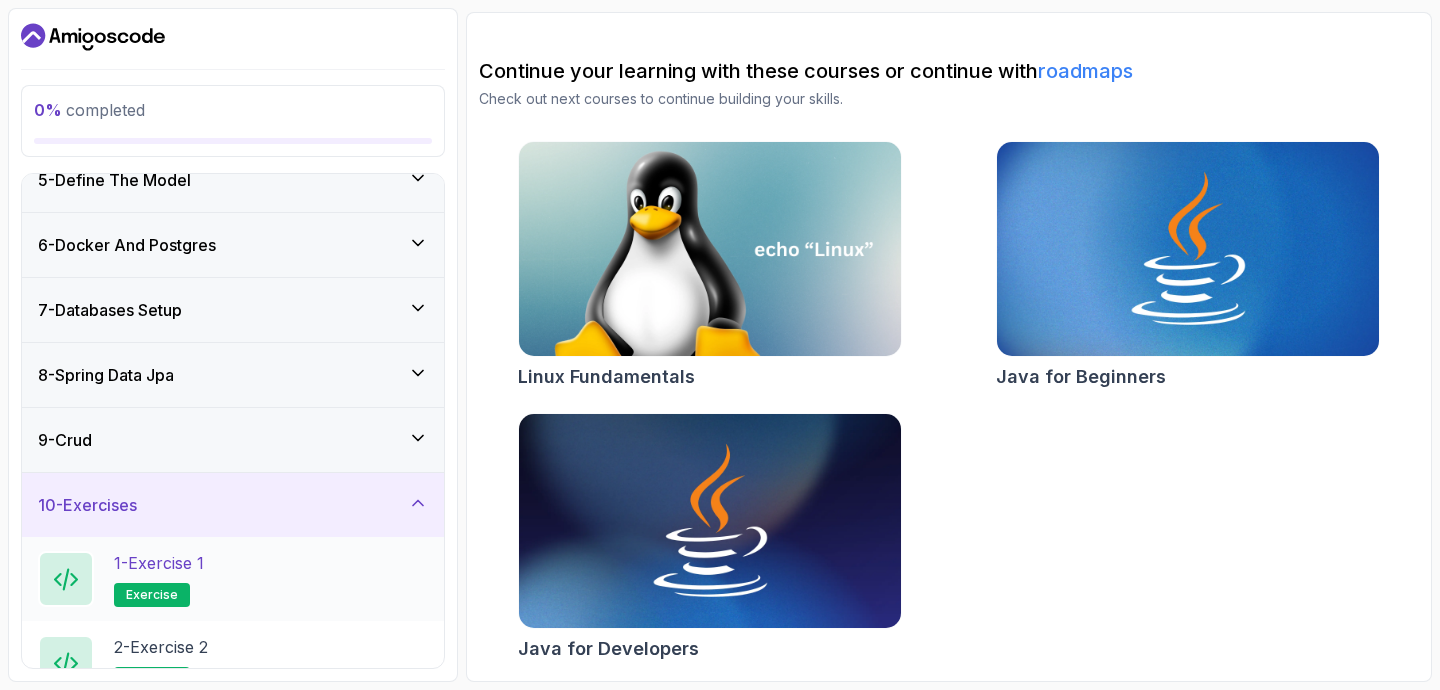 click on "exercise" at bounding box center (152, 595) 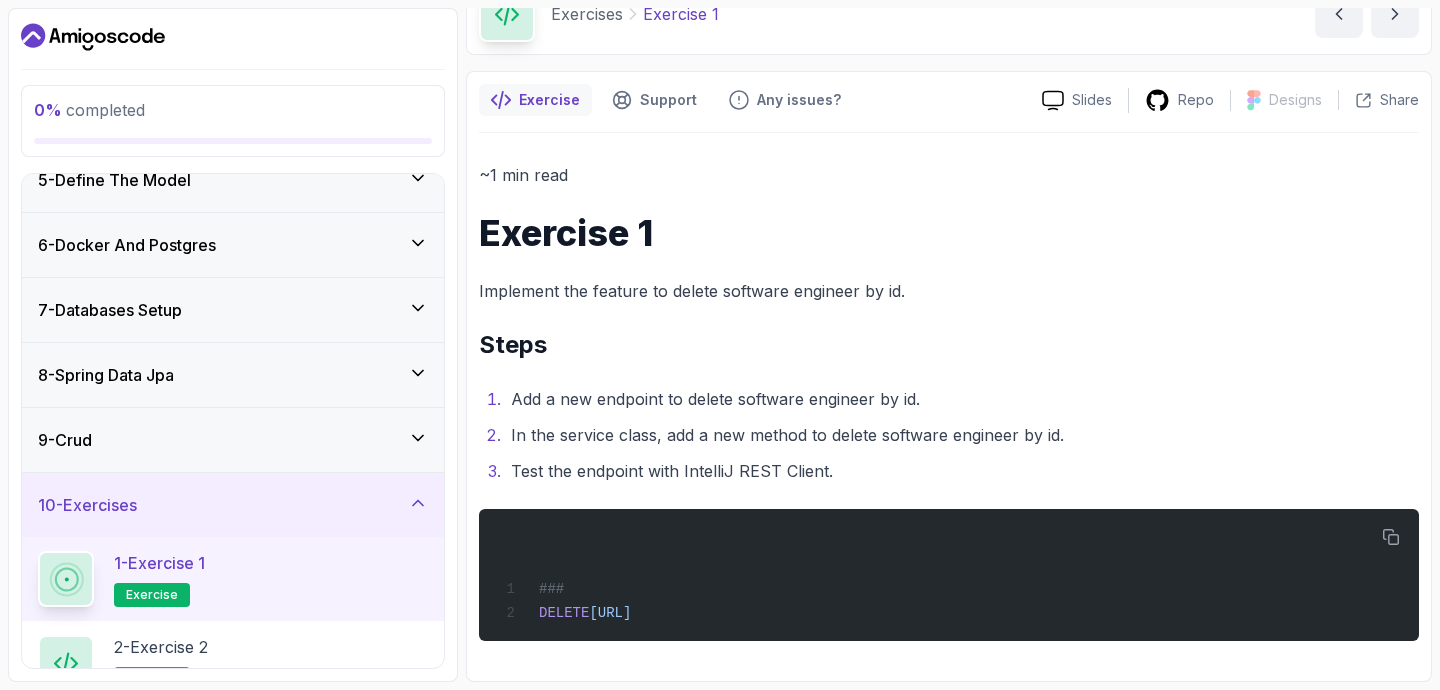 scroll, scrollTop: 107, scrollLeft: 0, axis: vertical 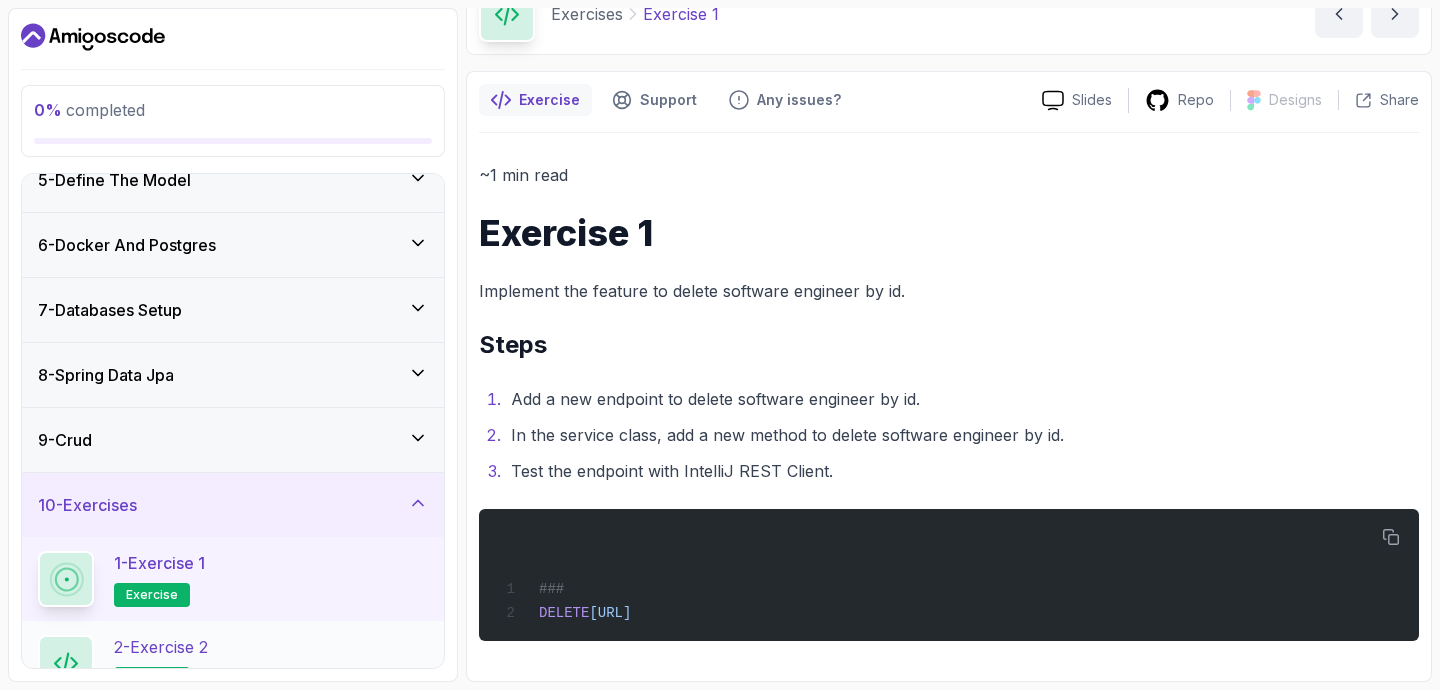 click on "2  -  Exercise 2 exercise" at bounding box center (233, 663) 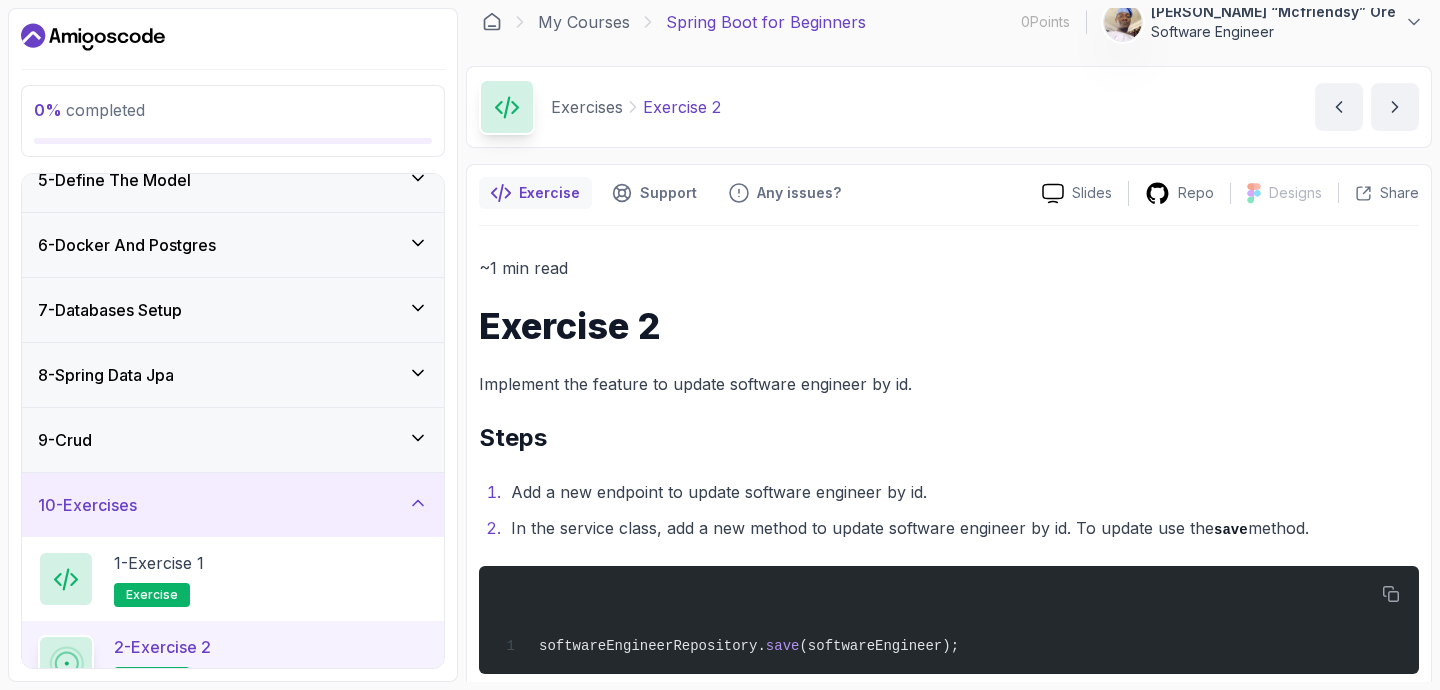 scroll, scrollTop: 0, scrollLeft: 0, axis: both 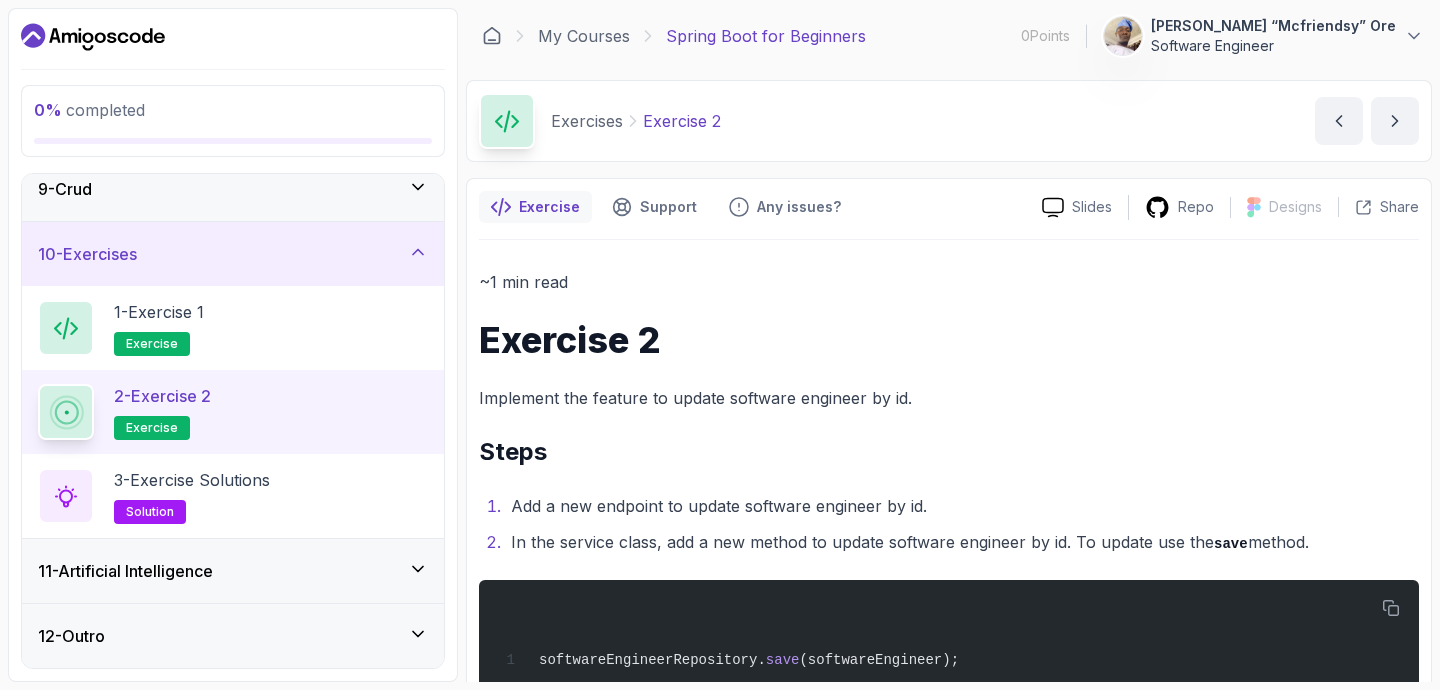 click on "11  -  Artificial Intelligence" at bounding box center [125, 571] 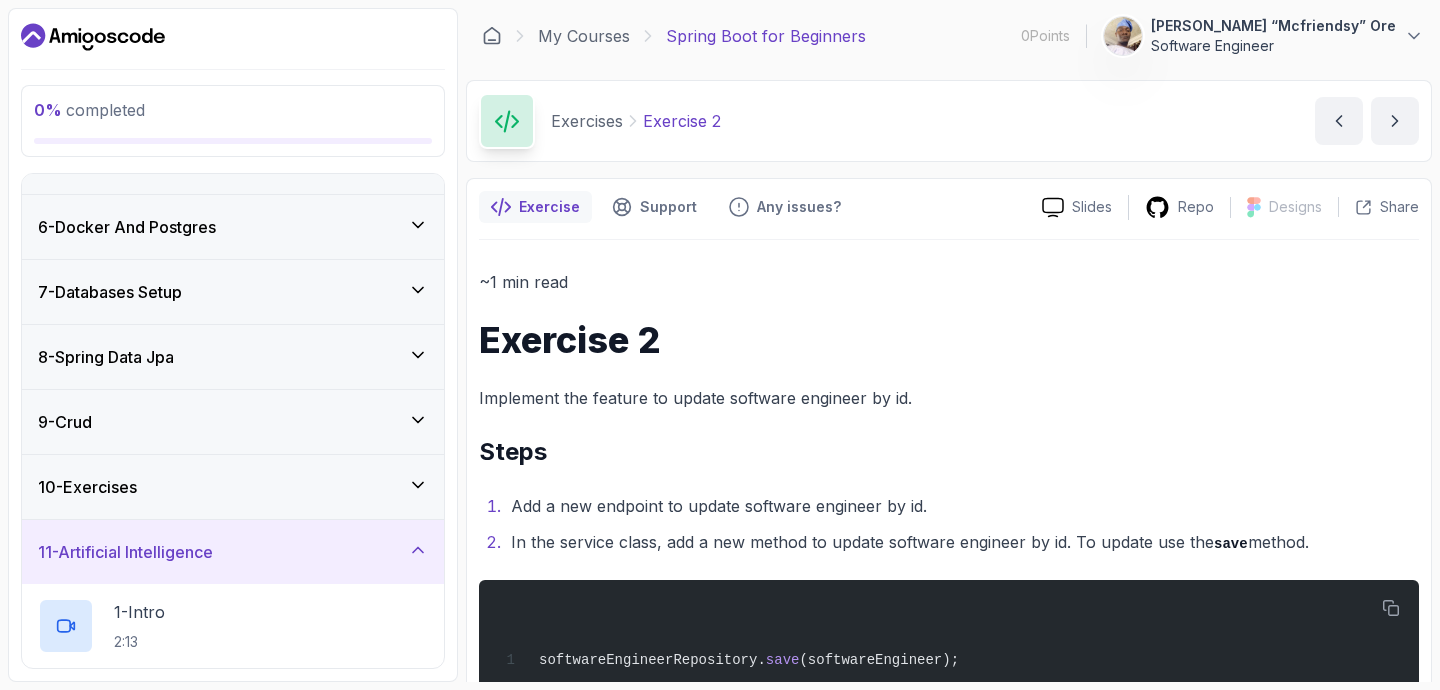 scroll, scrollTop: 282, scrollLeft: 0, axis: vertical 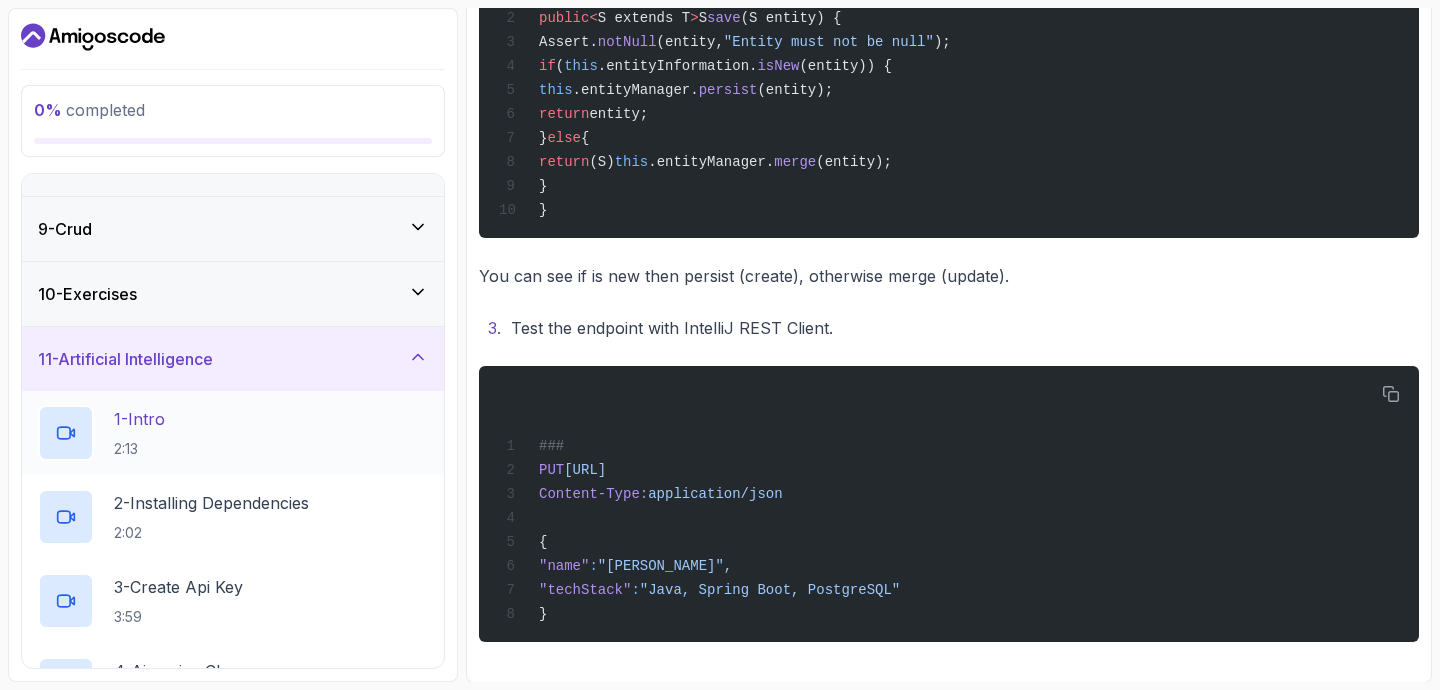 click on "1  -  Intro 2:13" at bounding box center [233, 433] 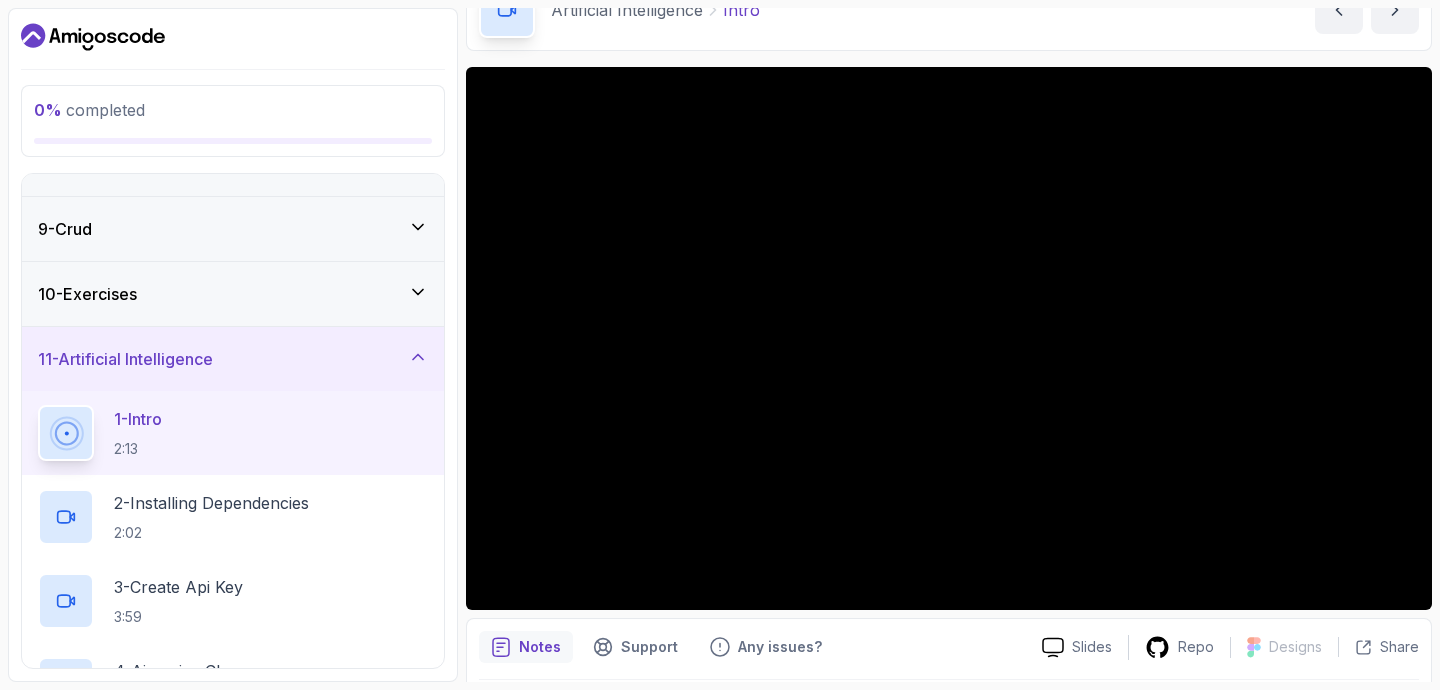 scroll, scrollTop: 80, scrollLeft: 0, axis: vertical 